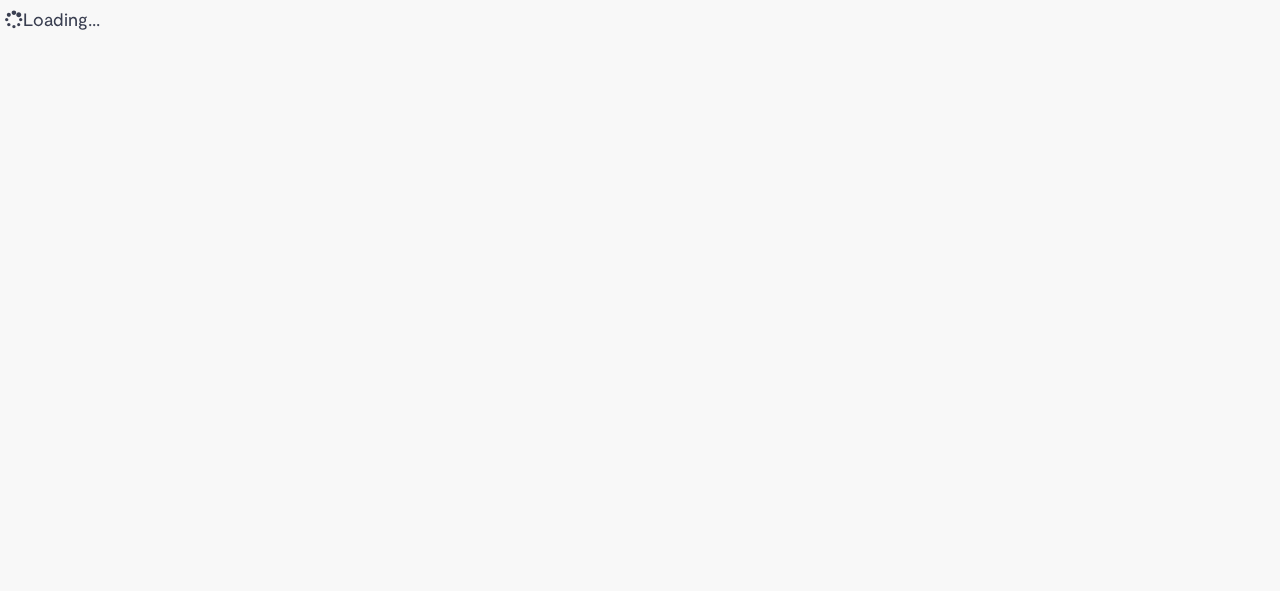 scroll, scrollTop: 0, scrollLeft: 0, axis: both 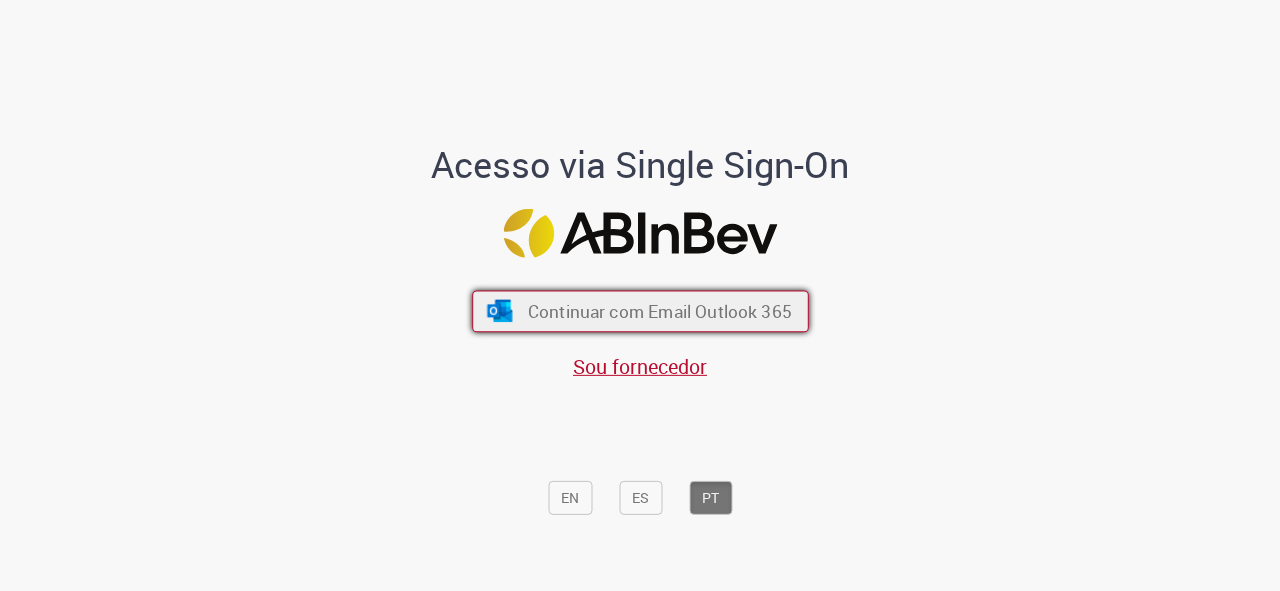 click on "Continuar com Email Outlook 365" at bounding box center (659, 310) 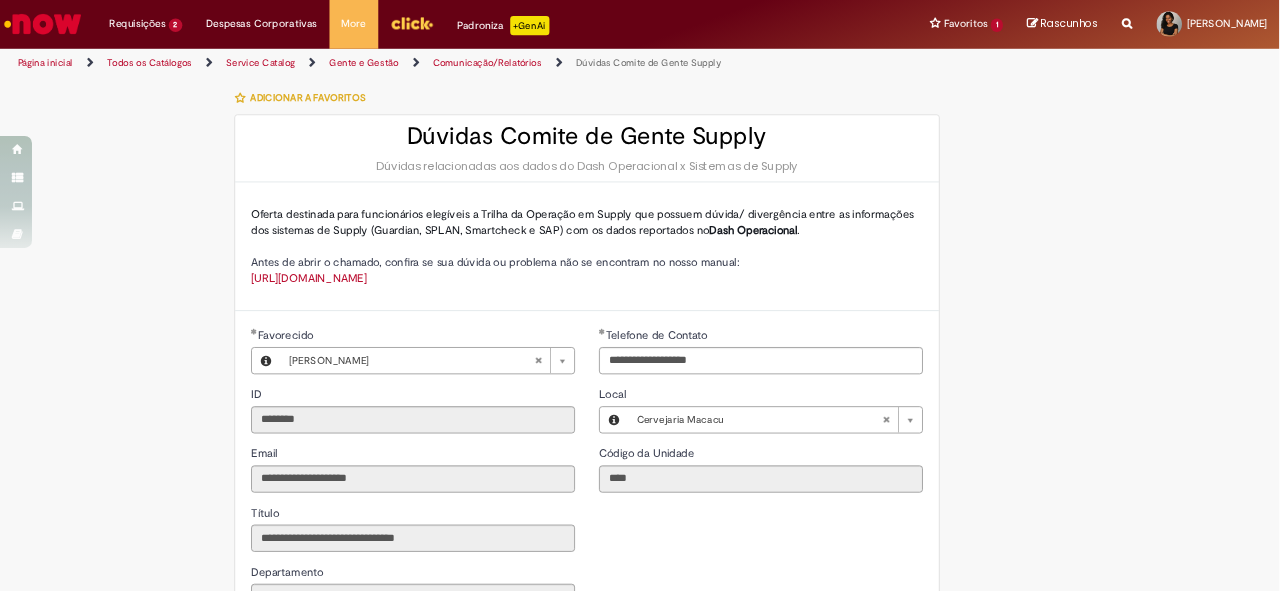 scroll, scrollTop: 0, scrollLeft: 0, axis: both 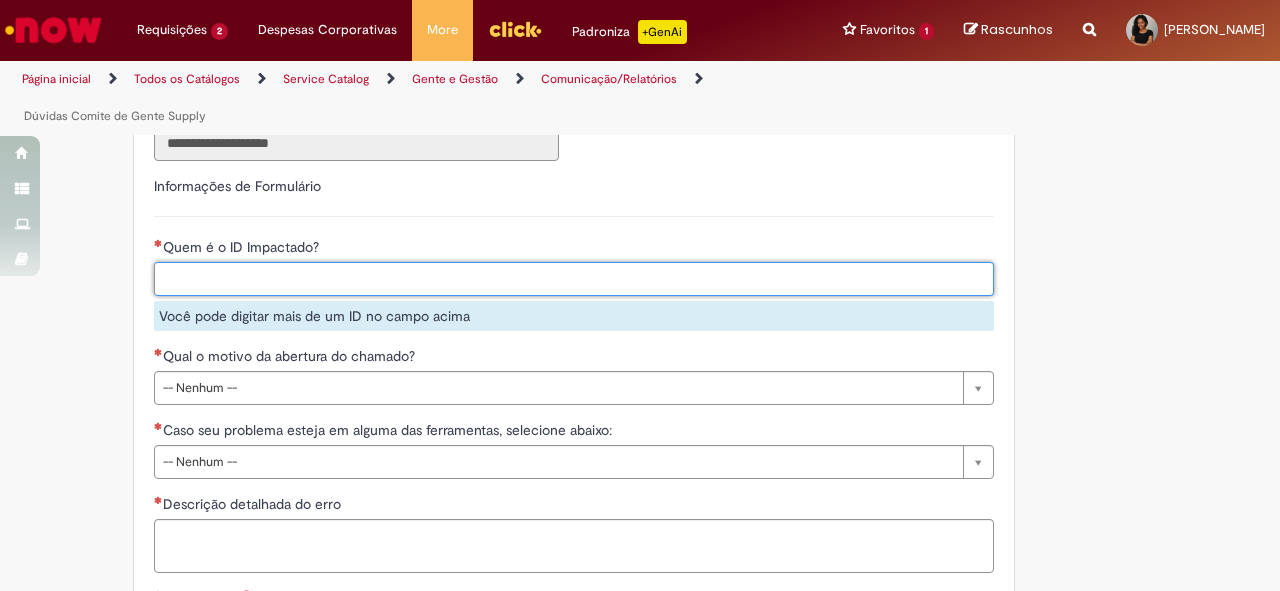 click on "Quem é o ID Impactado?" at bounding box center (616, 279) 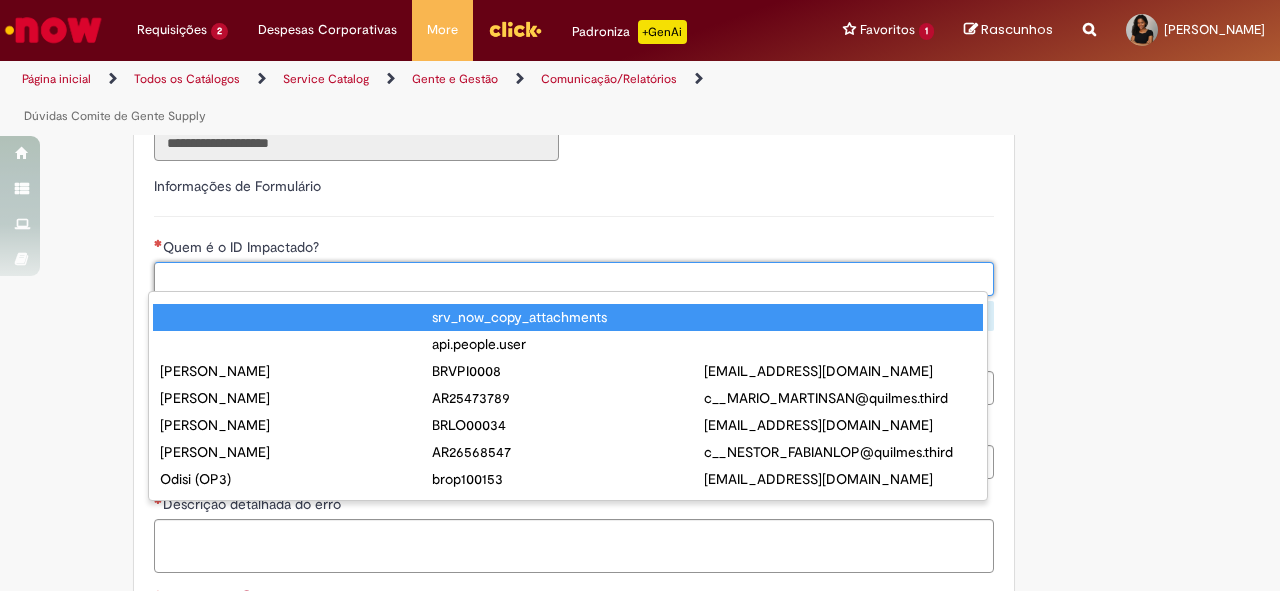 paste on "**********" 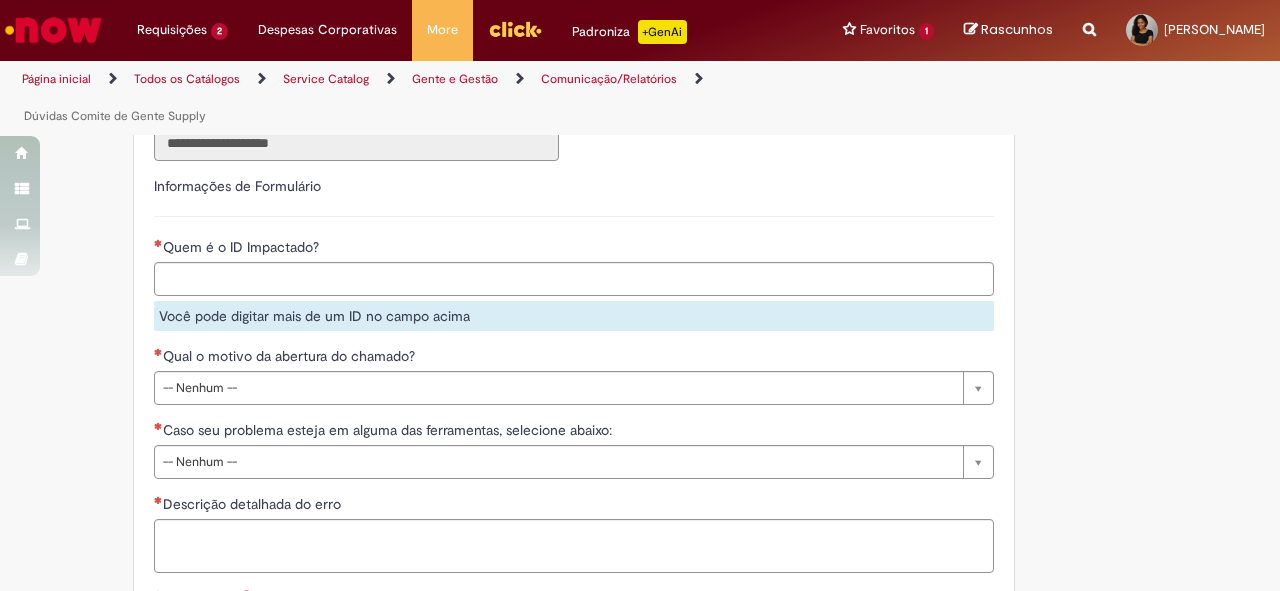 drag, startPoint x: 216, startPoint y: 284, endPoint x: 306, endPoint y: 283, distance: 90.005554 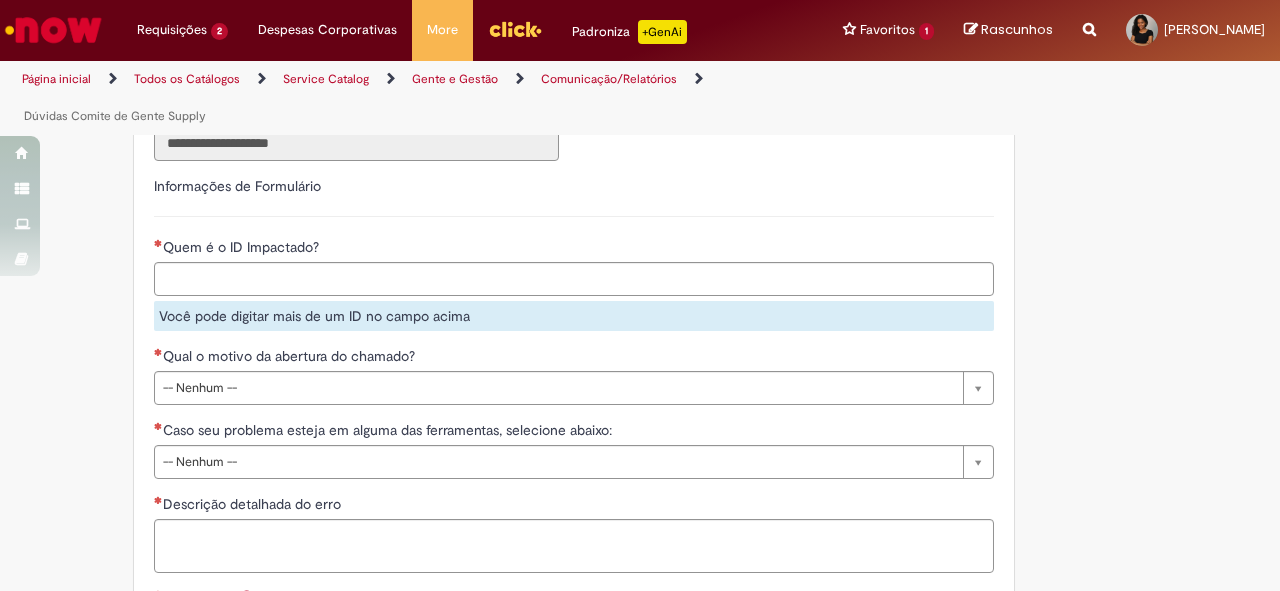 paste on "**********" 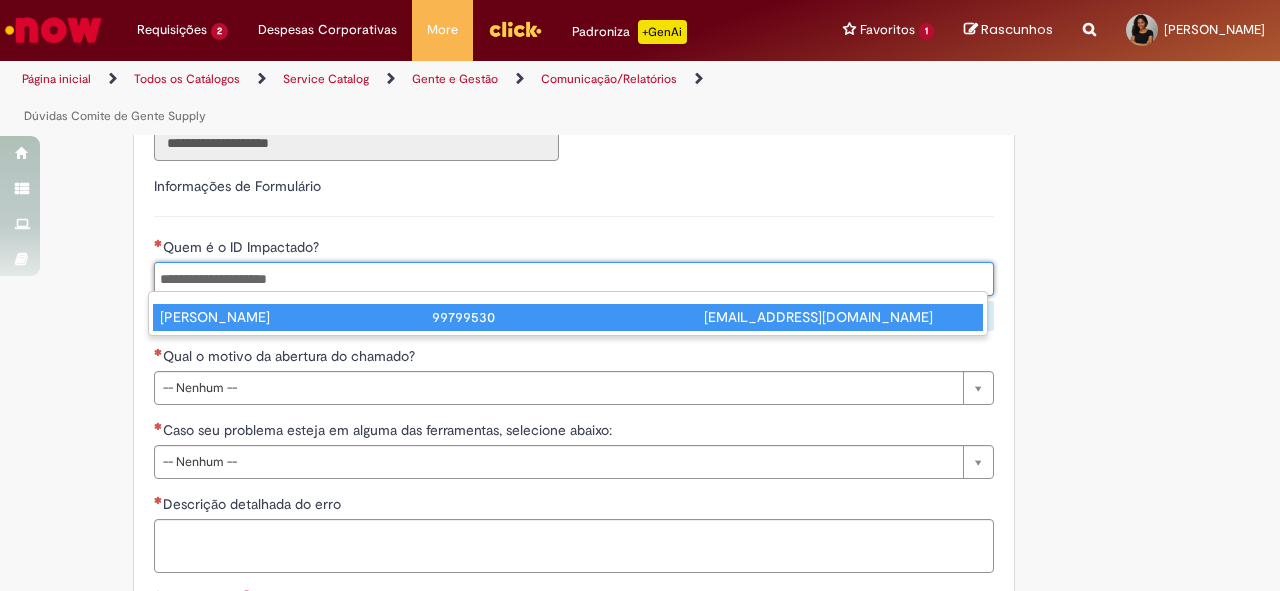 type on "**********" 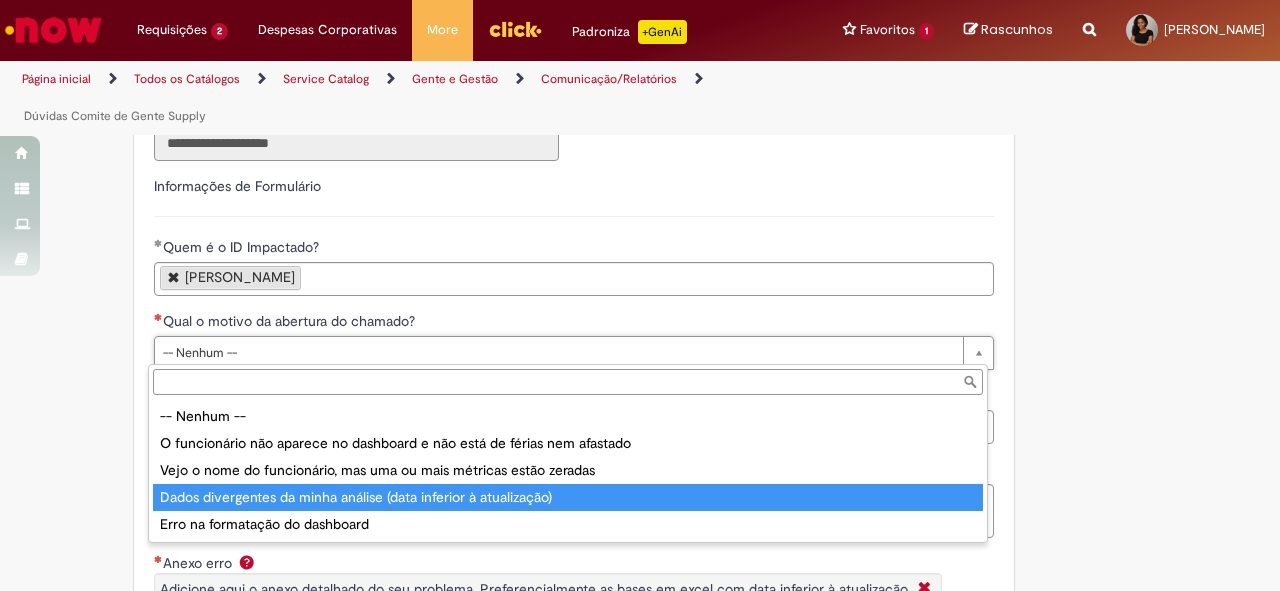 type on "**********" 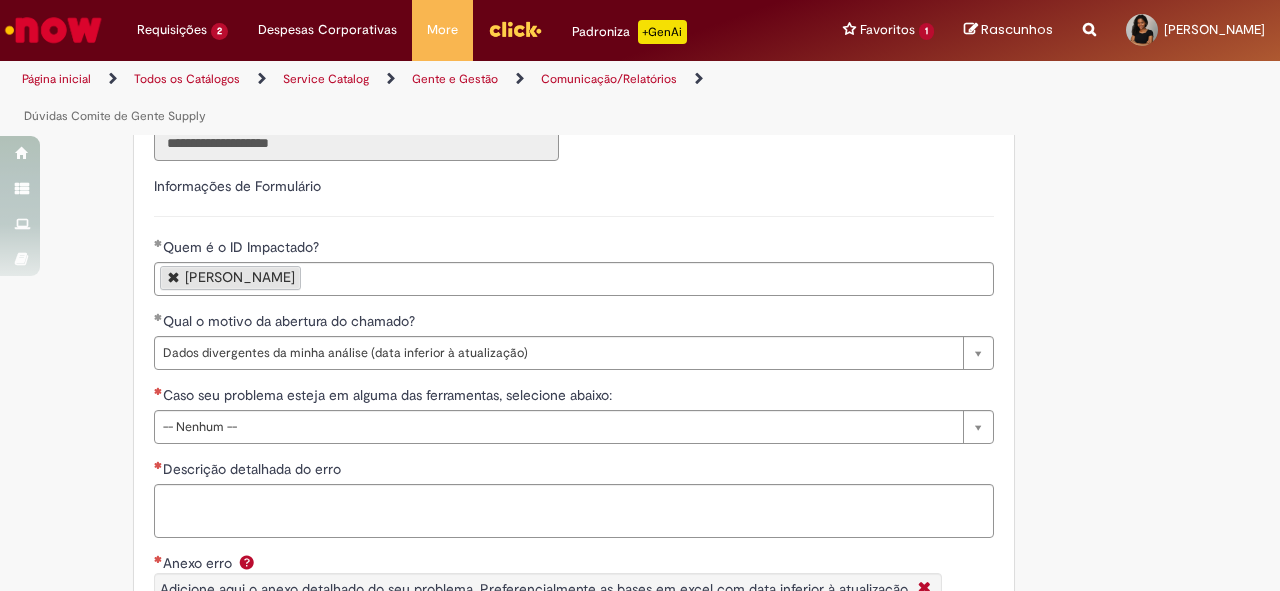 click on "**********" at bounding box center [640, 212] 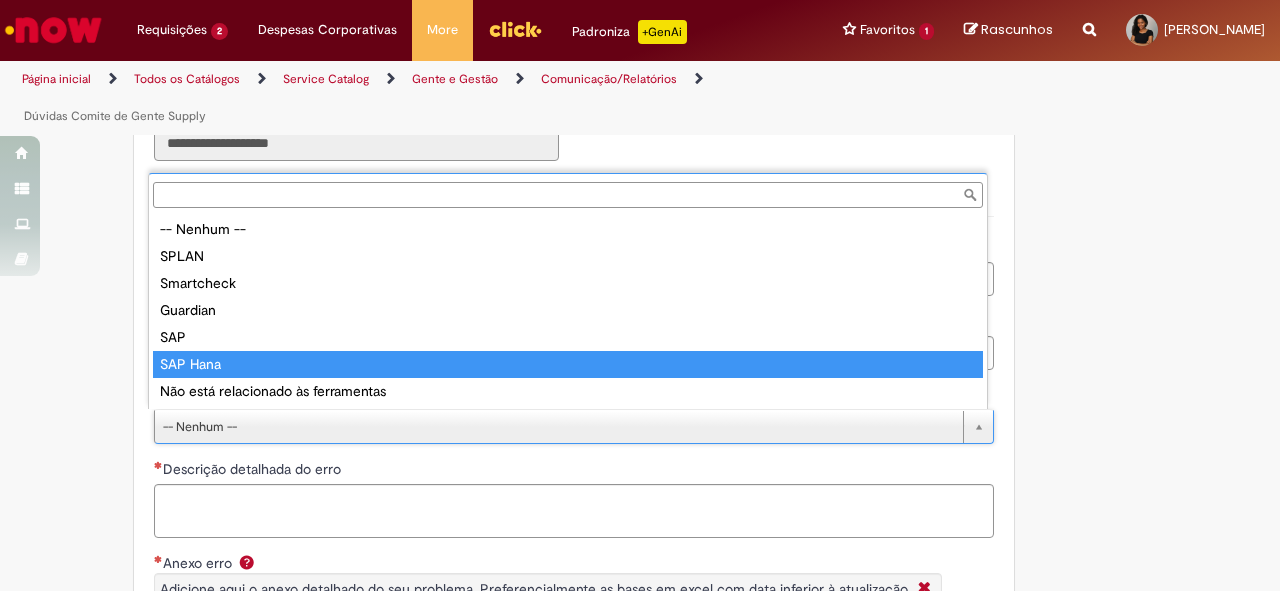type on "********" 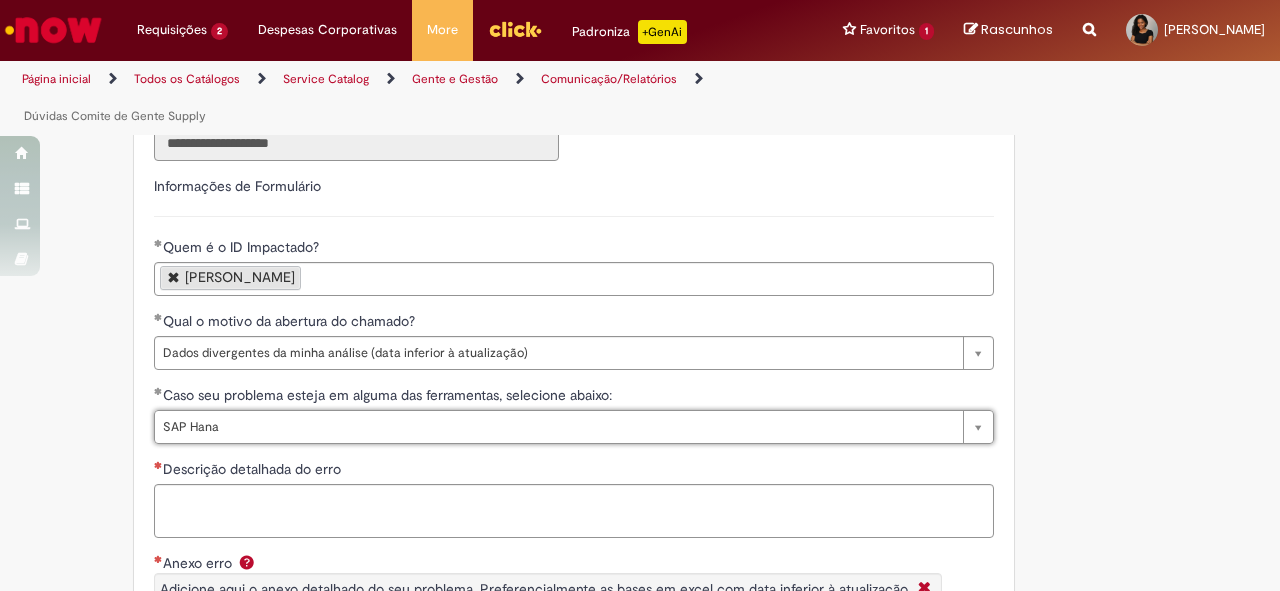 click on "Descrição detalhada do erro" at bounding box center (574, 471) 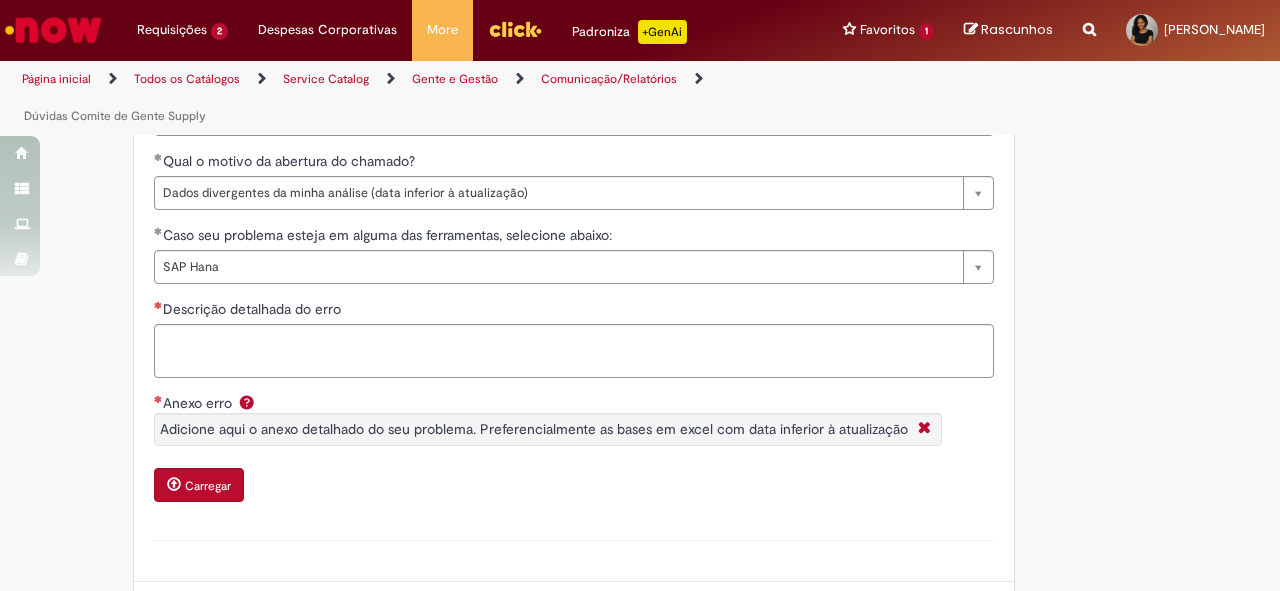 scroll, scrollTop: 880, scrollLeft: 0, axis: vertical 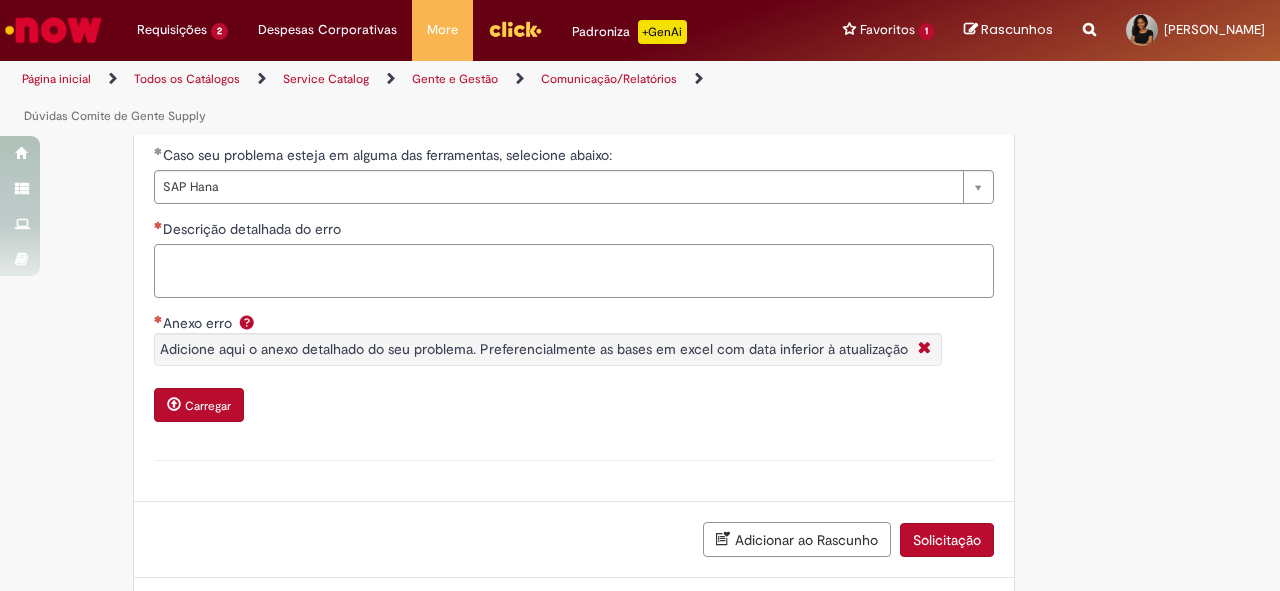 click on "Descrição detalhada do erro" at bounding box center (574, 271) 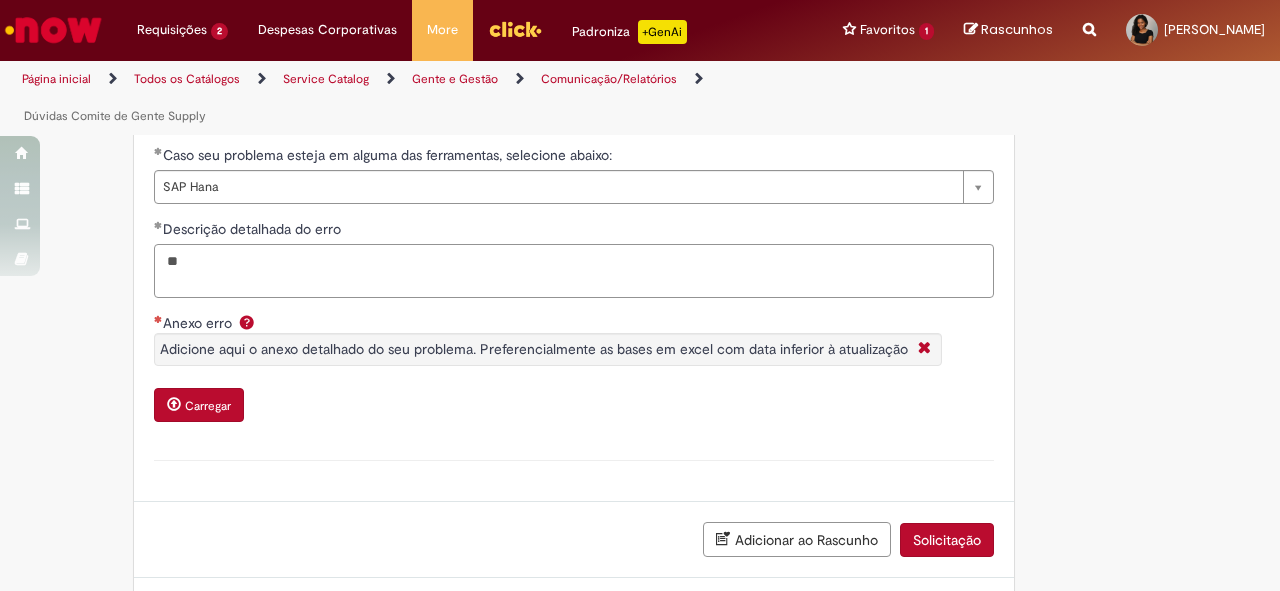type on "*" 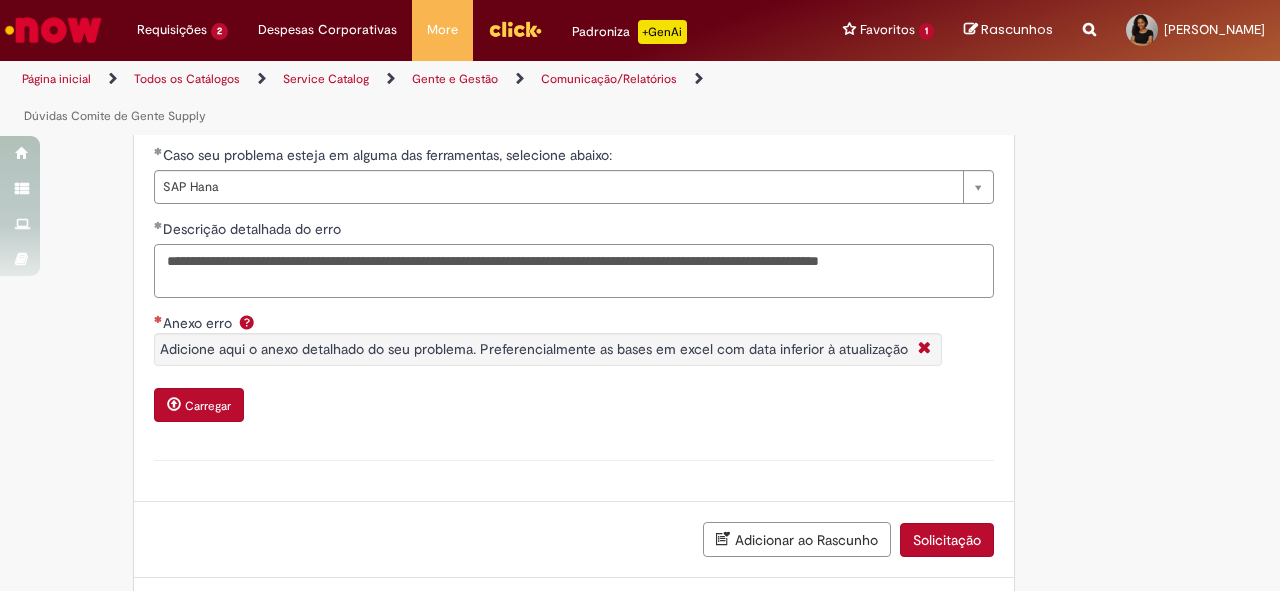 paste on "**********" 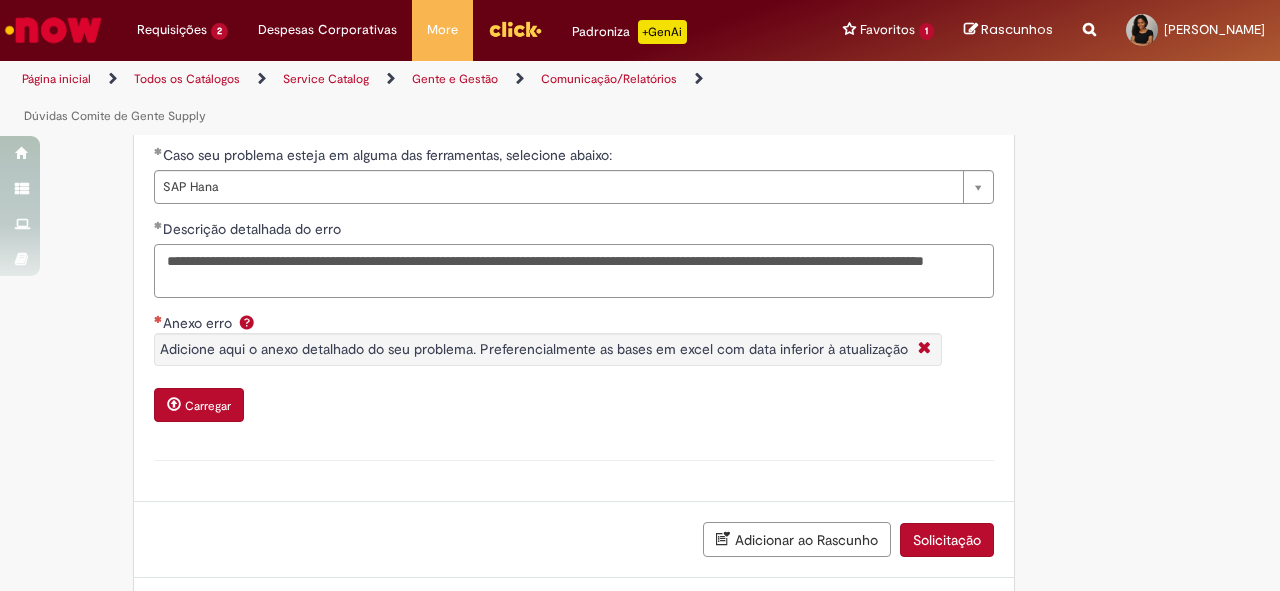 drag, startPoint x: 248, startPoint y: 276, endPoint x: 383, endPoint y: 281, distance: 135.09256 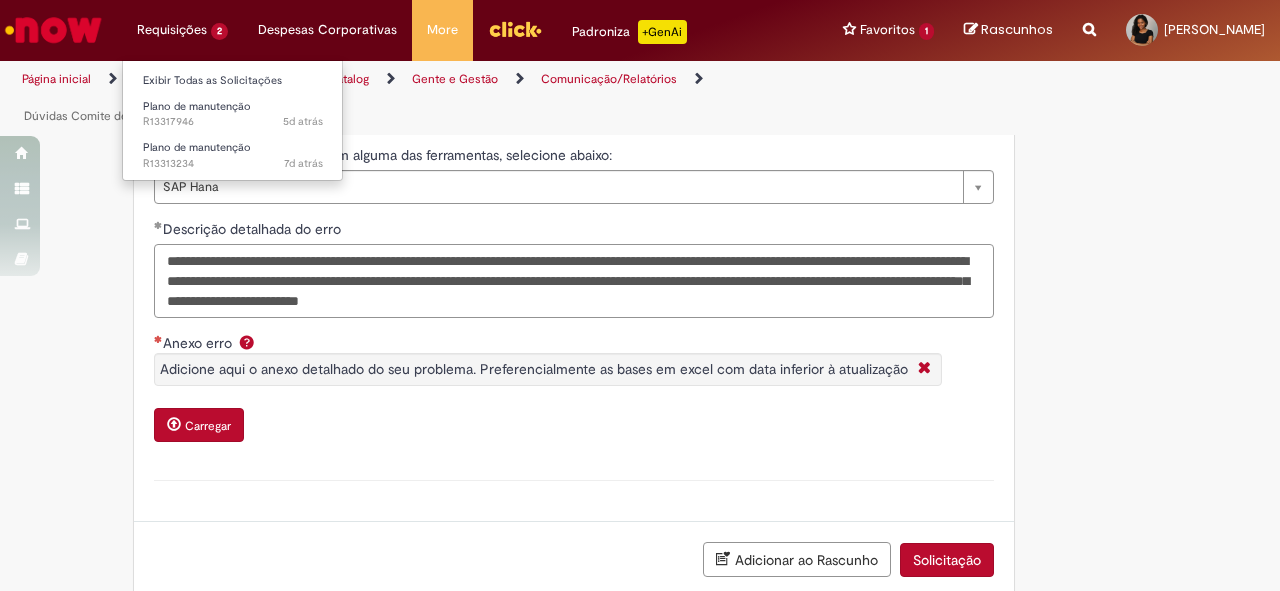 type on "**********" 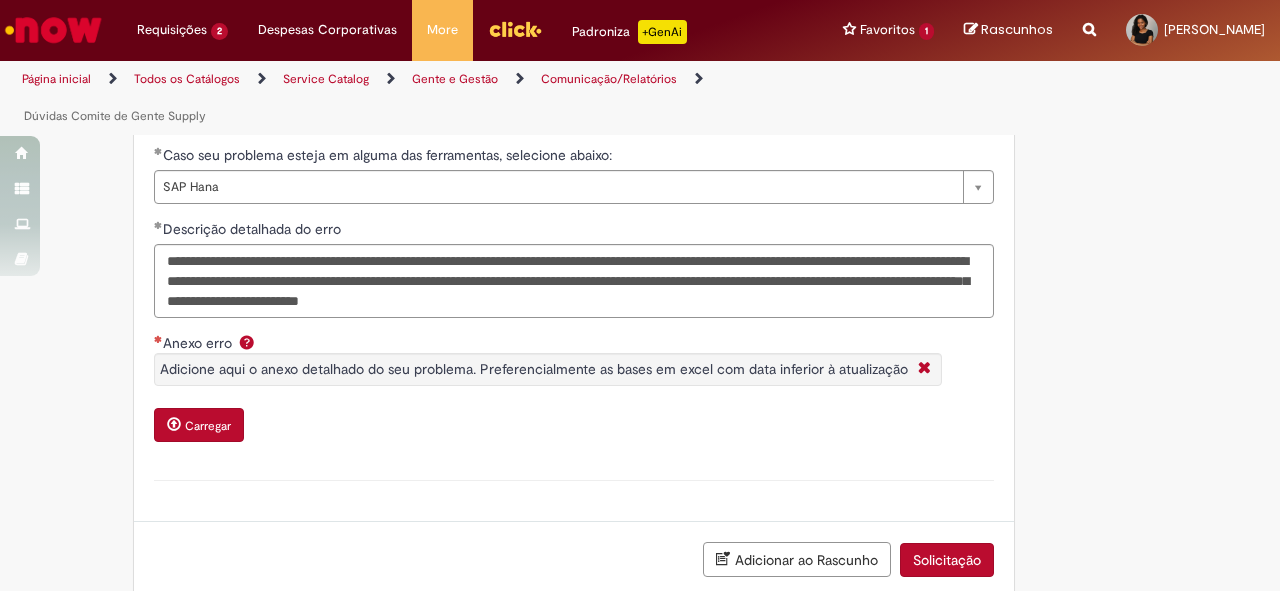 click on "Carregar" at bounding box center (208, 426) 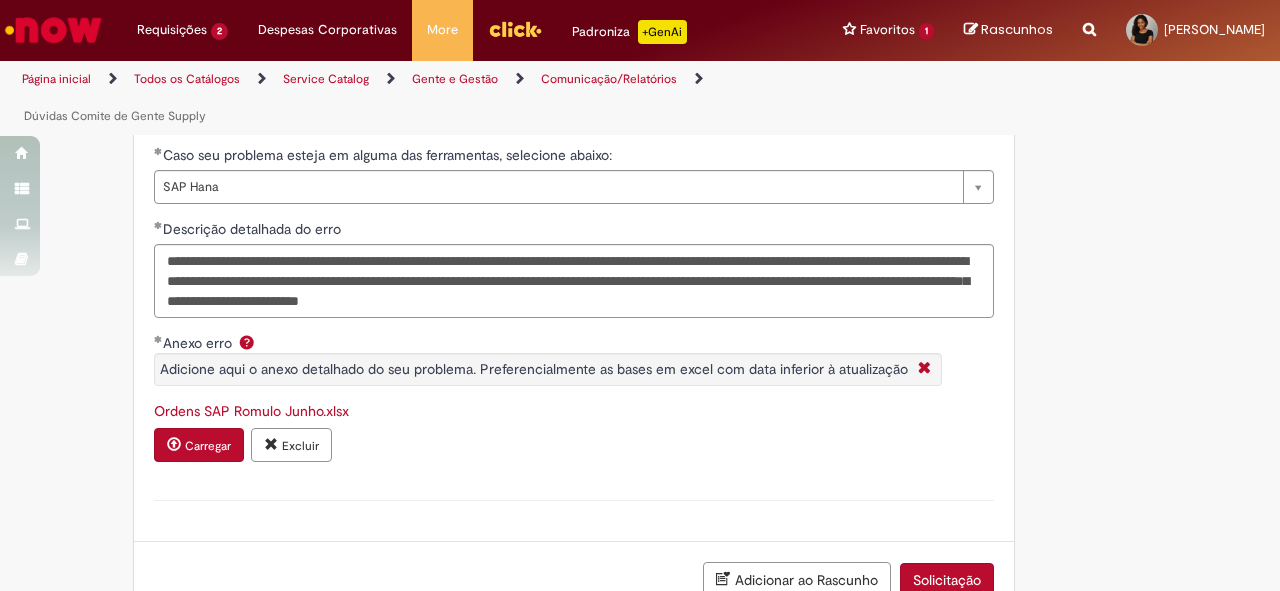 click on "Carregar" at bounding box center [208, 446] 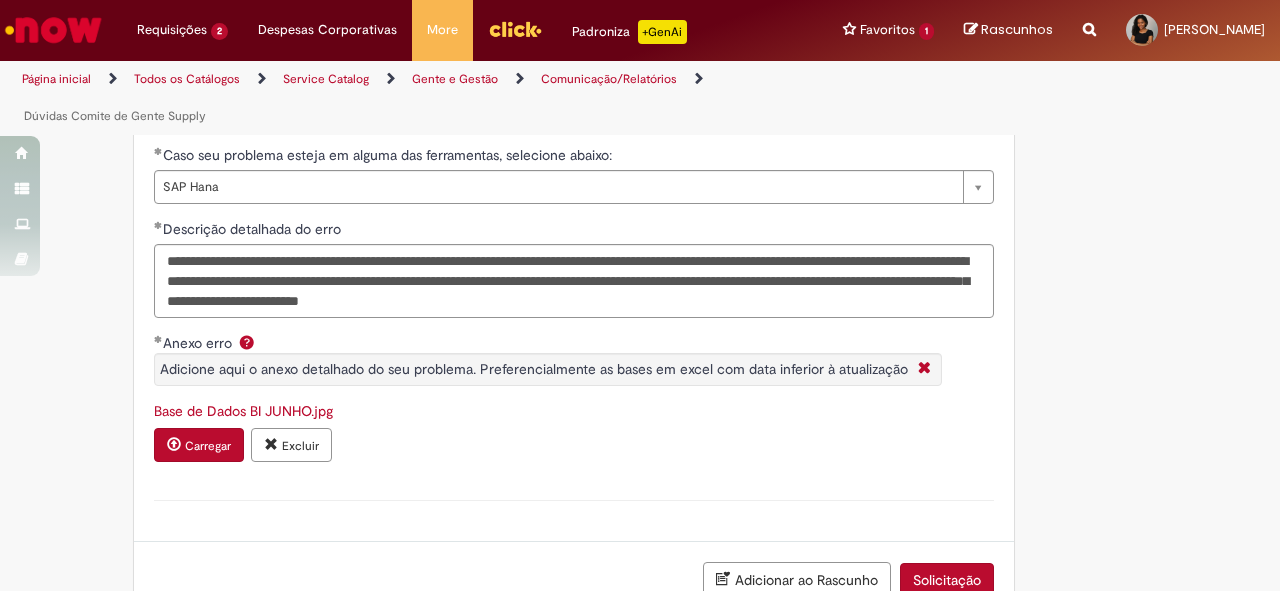 scroll, scrollTop: 1012, scrollLeft: 0, axis: vertical 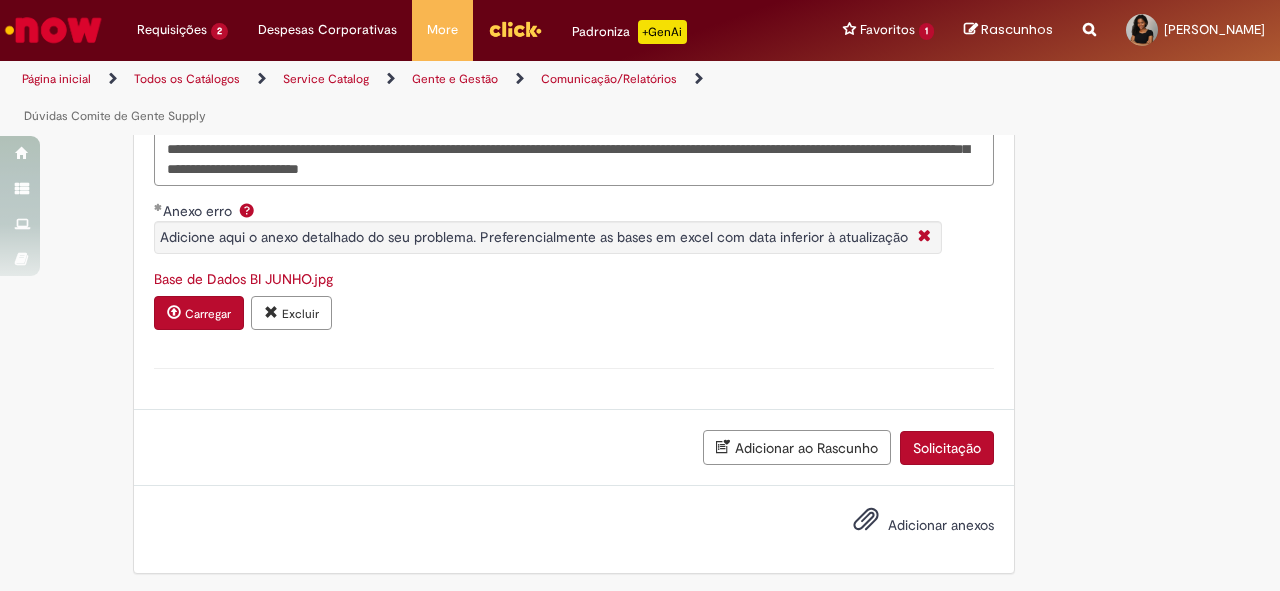 click on "Carregar" at bounding box center [208, 314] 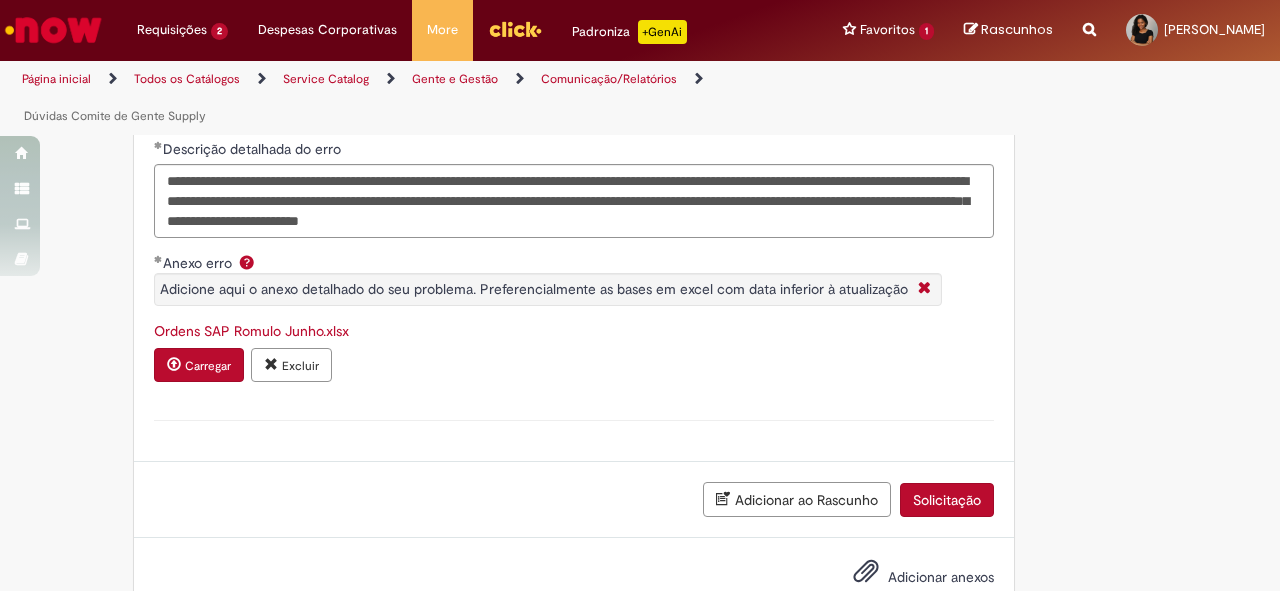 scroll, scrollTop: 1012, scrollLeft: 0, axis: vertical 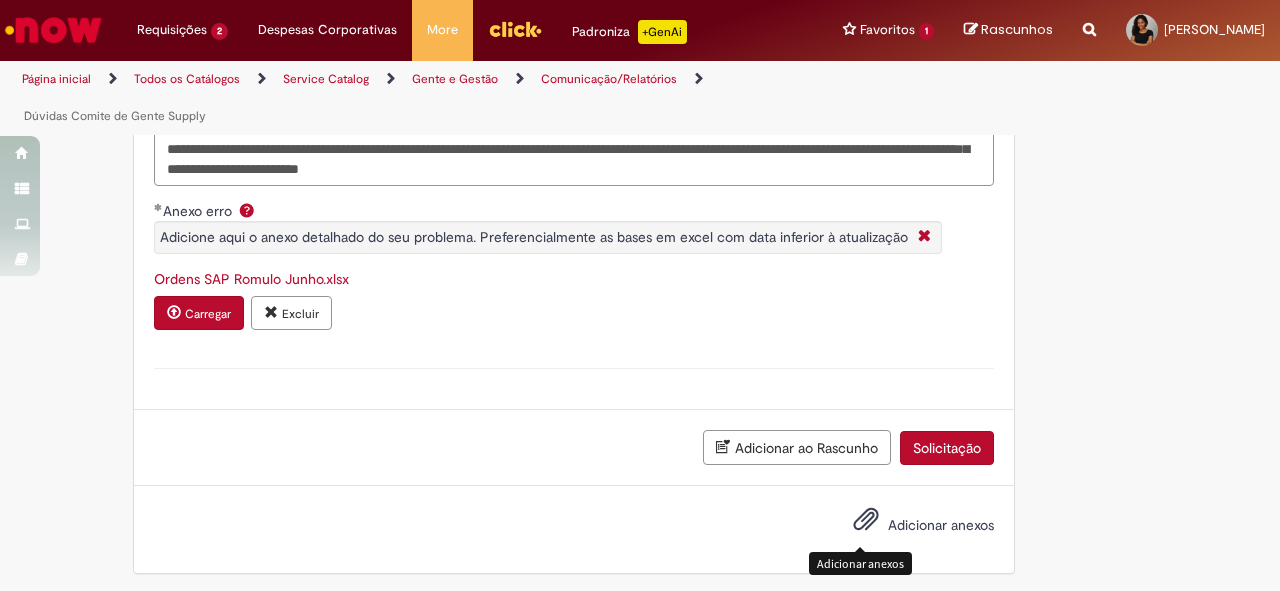 click at bounding box center (866, 520) 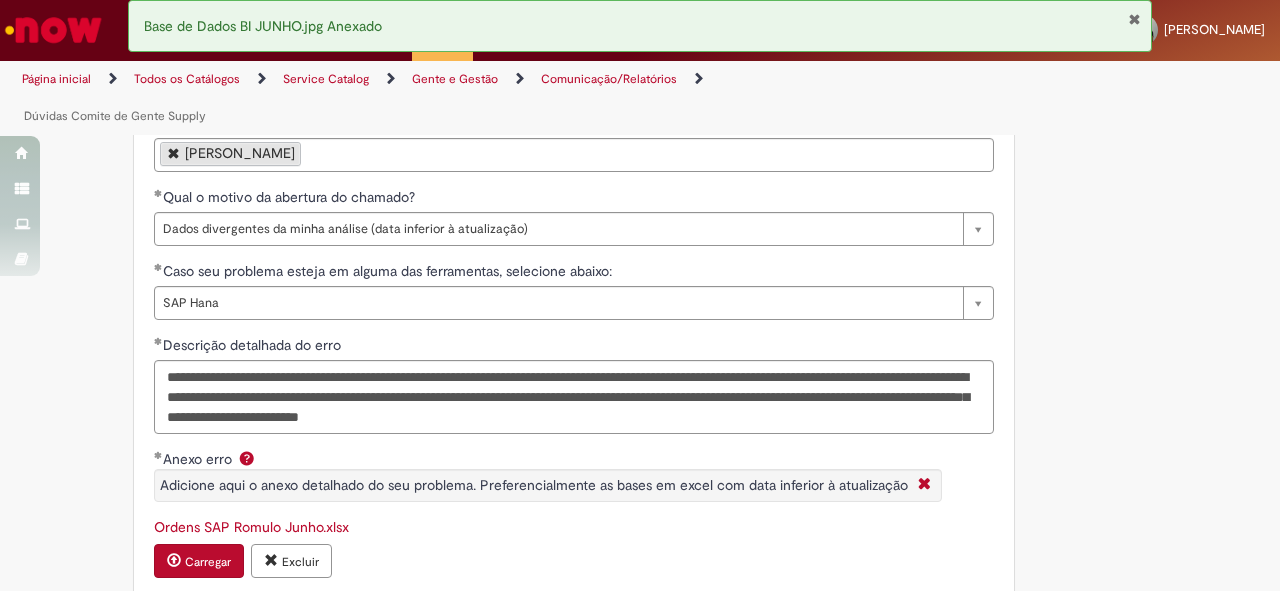 scroll, scrollTop: 1084, scrollLeft: 0, axis: vertical 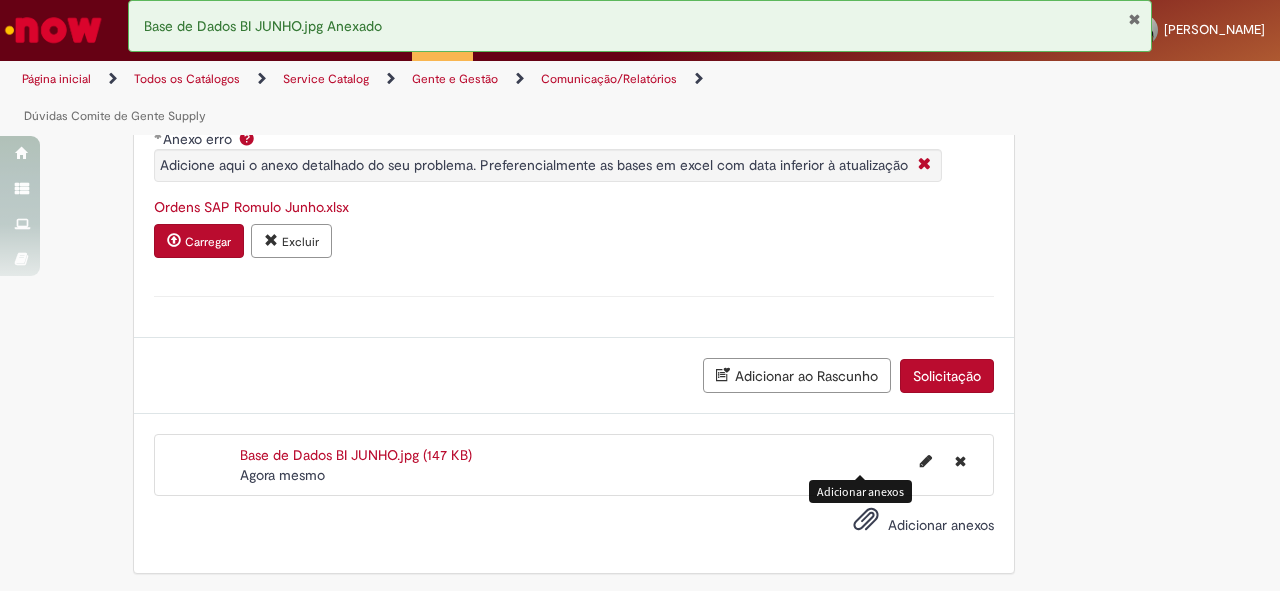 click at bounding box center (866, 520) 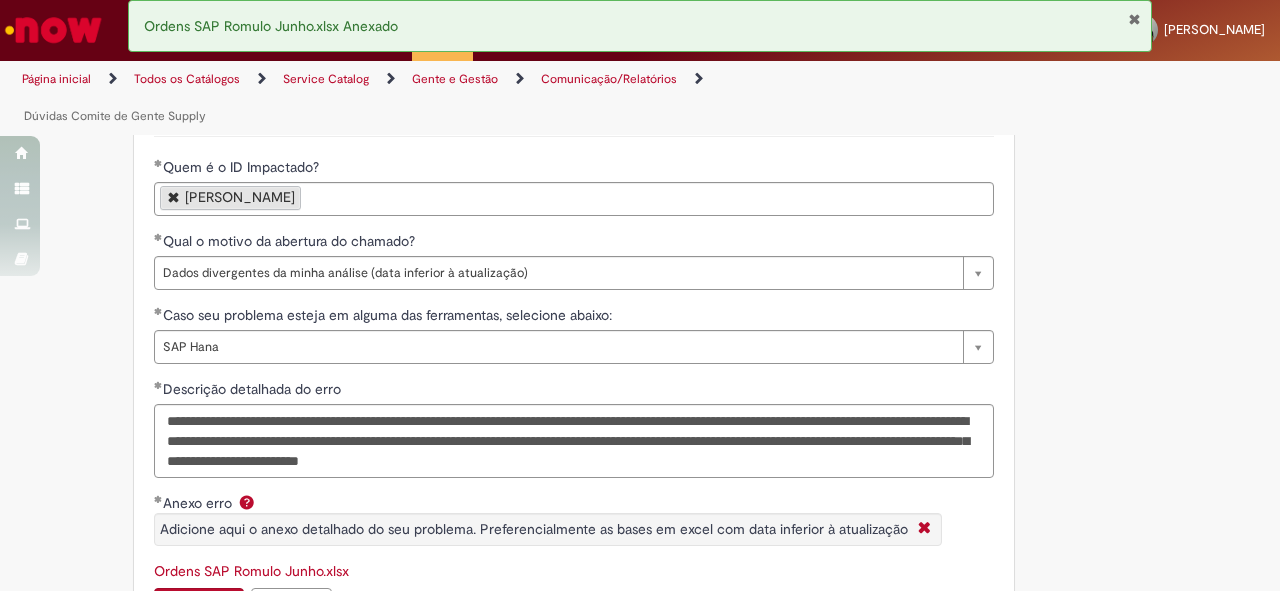 scroll, scrollTop: 880, scrollLeft: 0, axis: vertical 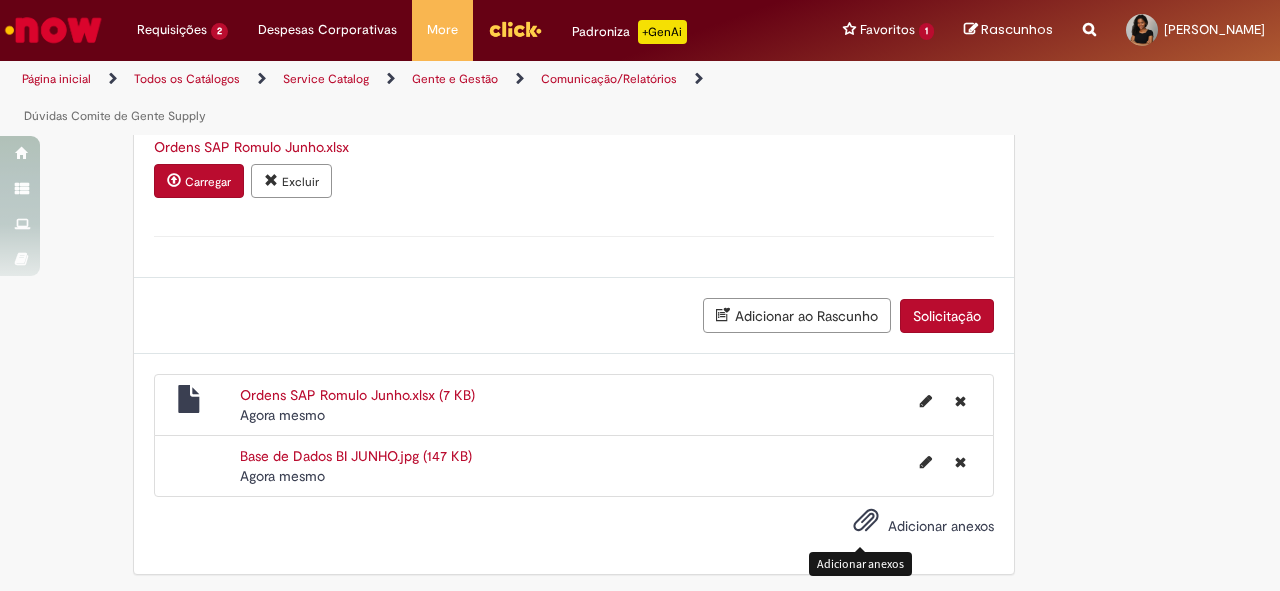 click on "Solicitação" at bounding box center (947, 316) 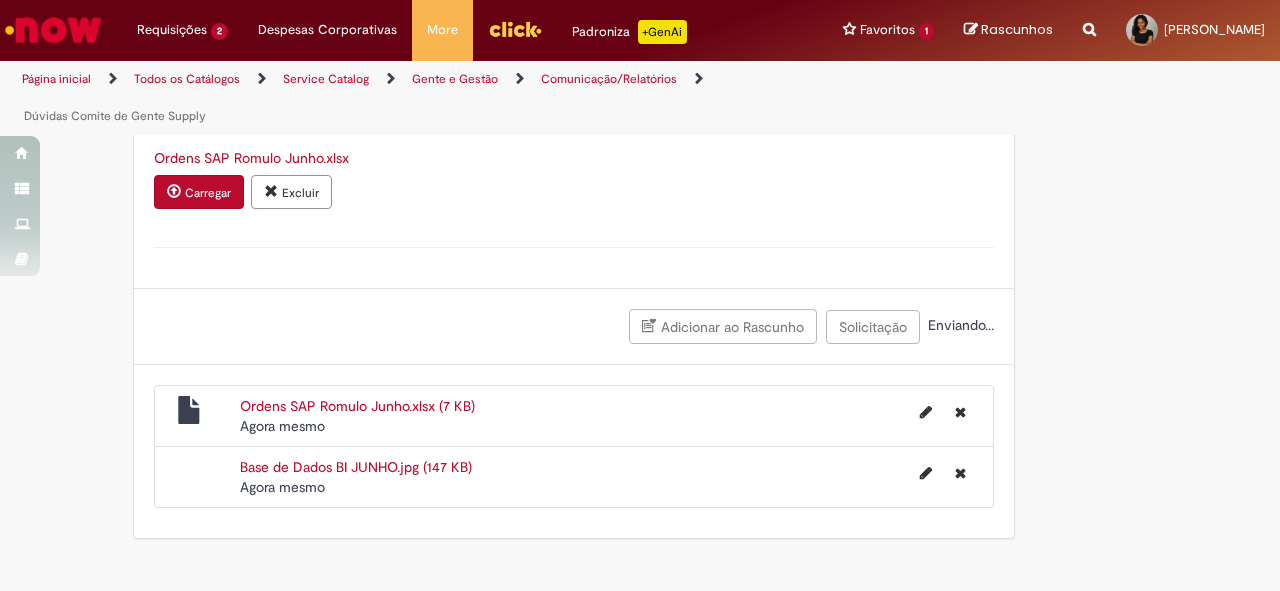 scroll, scrollTop: 1099, scrollLeft: 0, axis: vertical 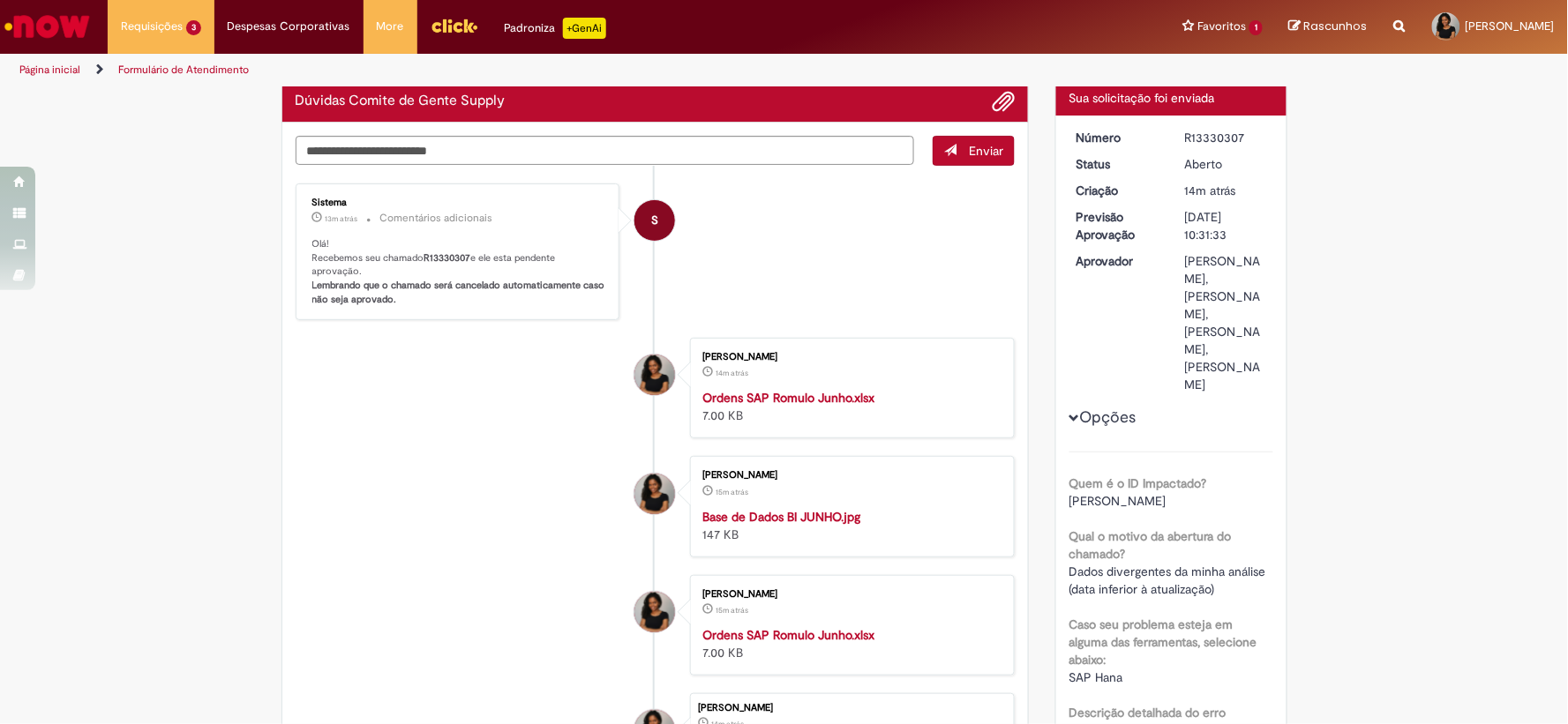 drag, startPoint x: 1180, startPoint y: 137, endPoint x: 1246, endPoint y: 138, distance: 66.007575 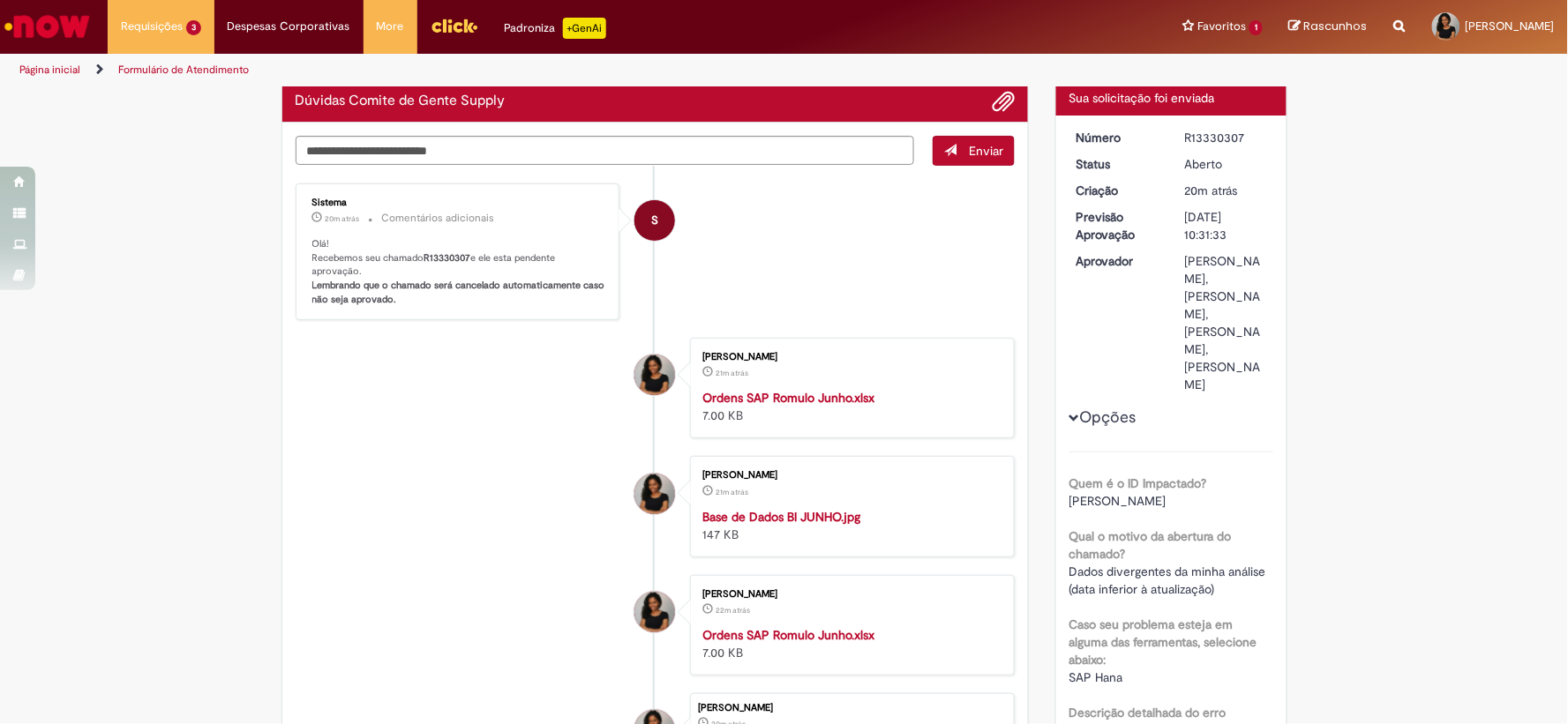 scroll, scrollTop: 0, scrollLeft: 0, axis: both 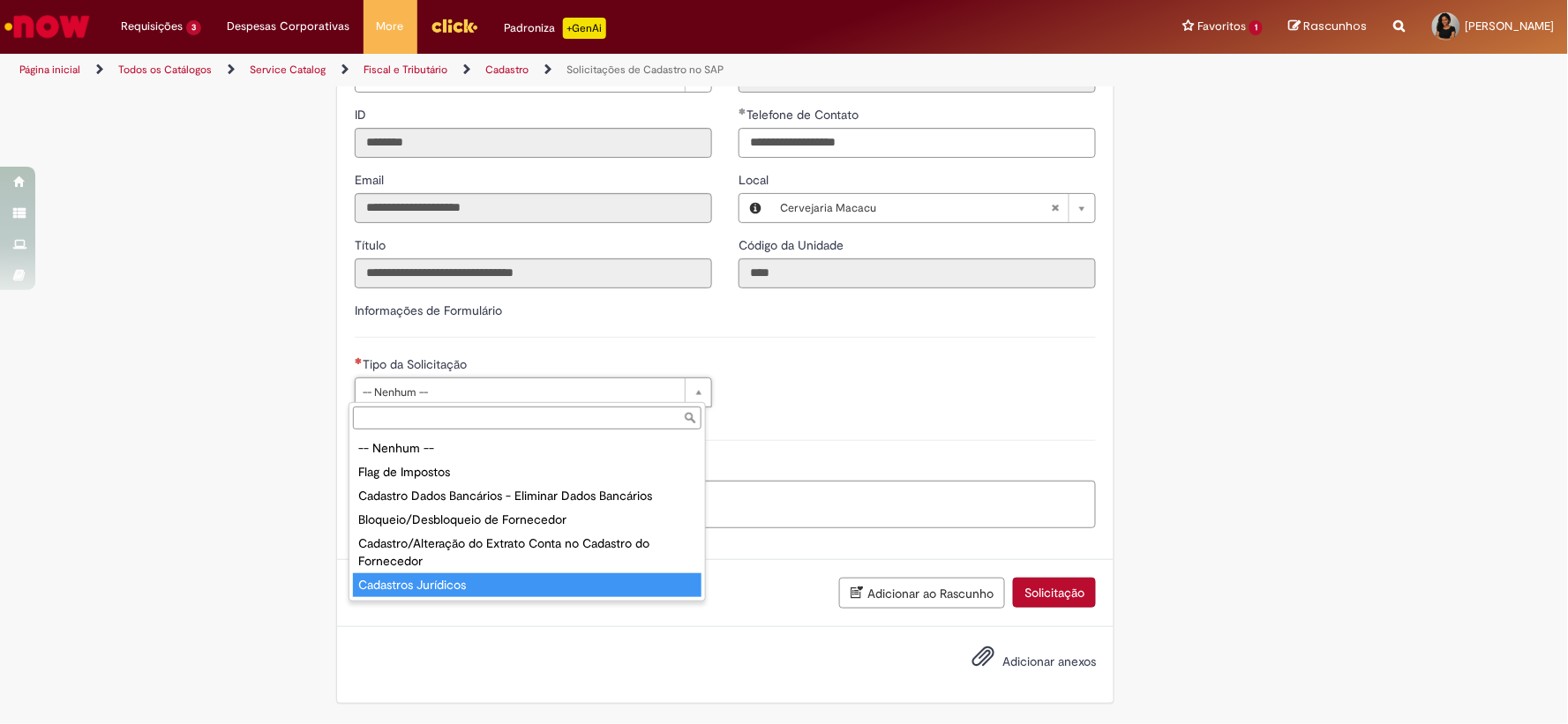 type on "**********" 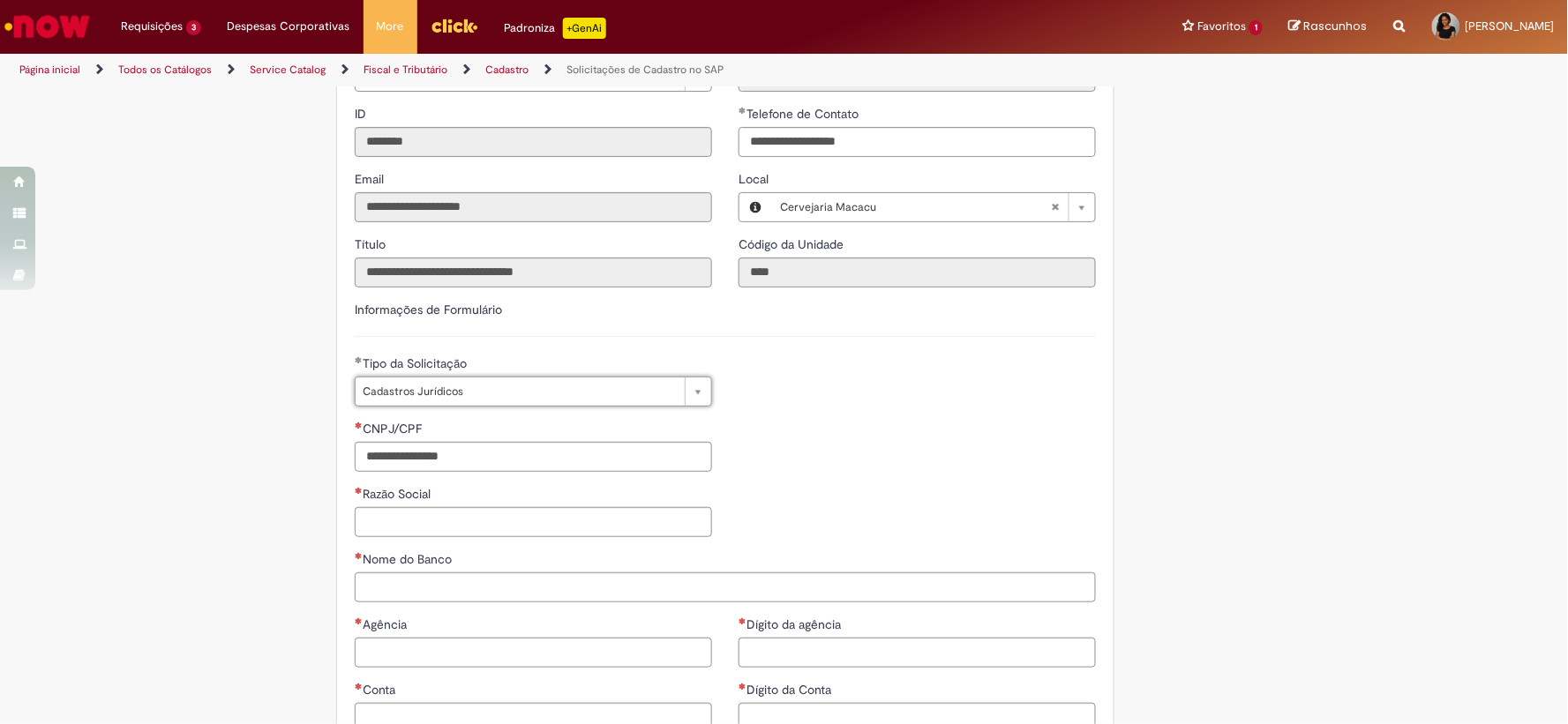 click on "**********" at bounding box center [725, 387] 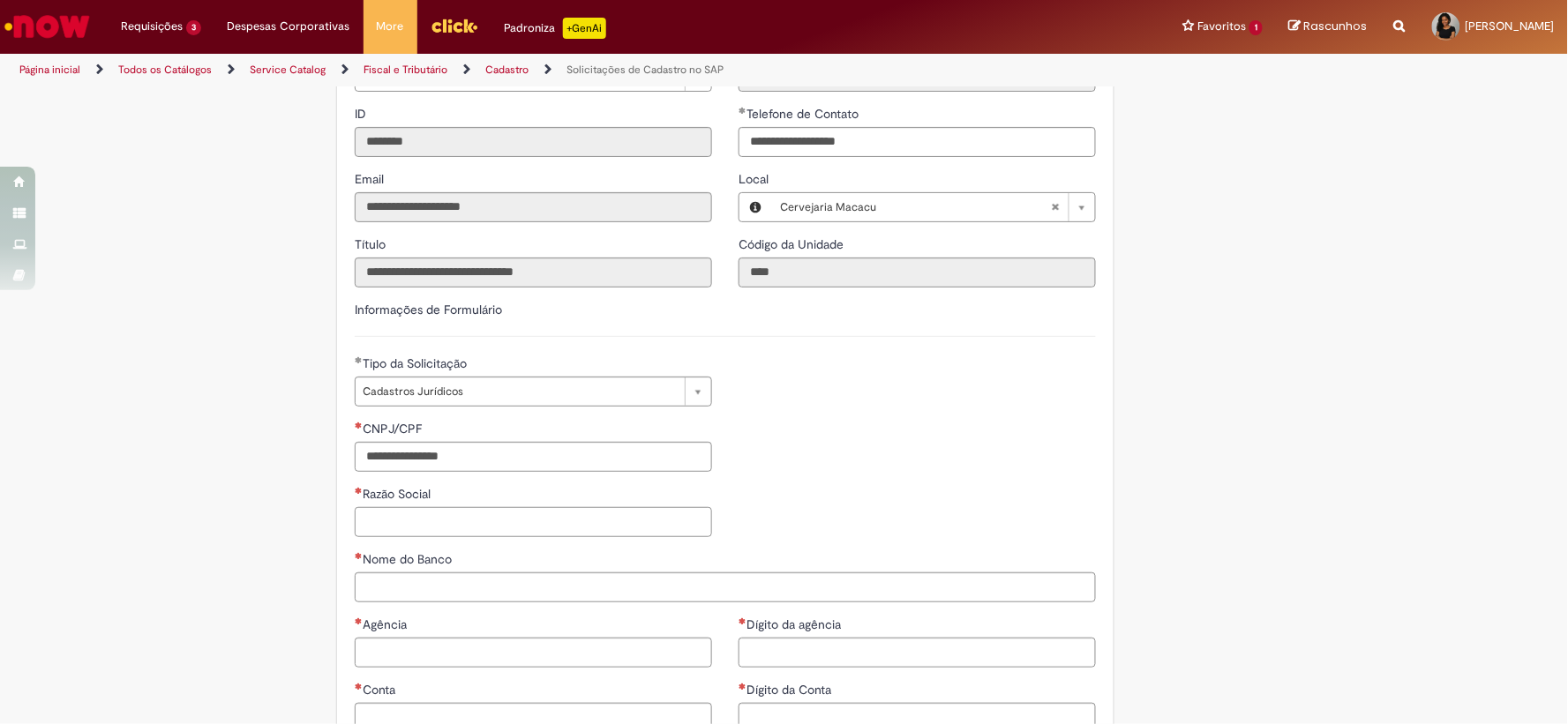 click on "Razão Social" at bounding box center (533, 522) 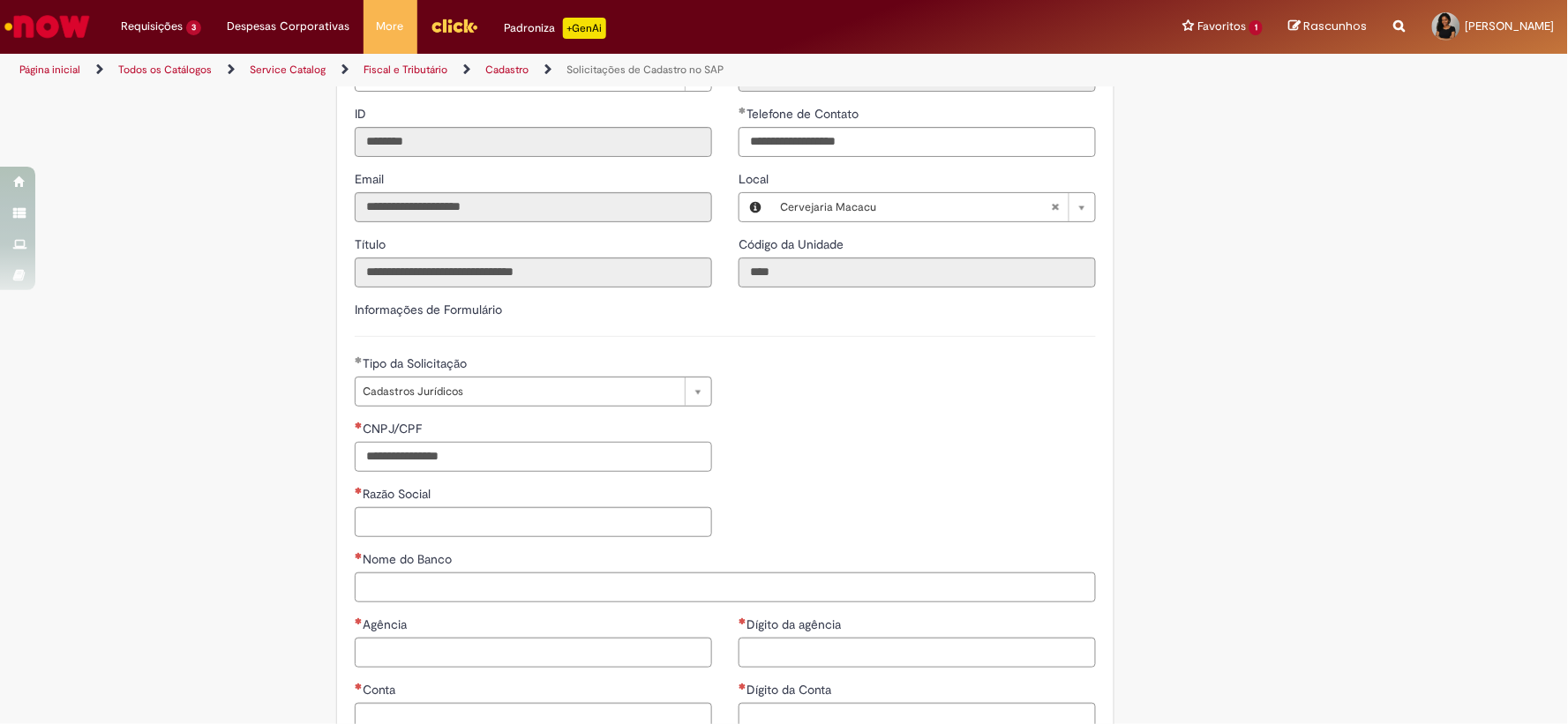click on "CNPJ/CPF" at bounding box center (533, 457) 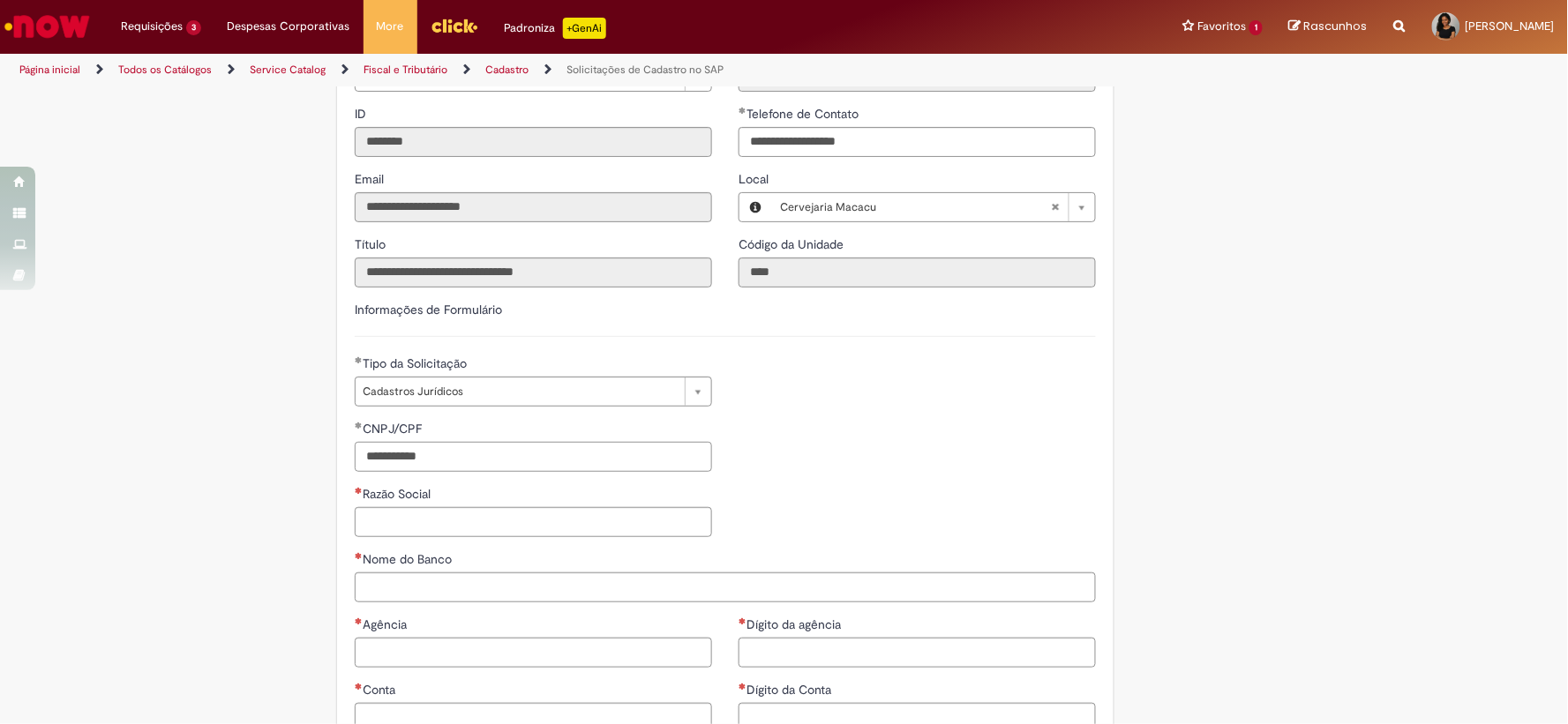 type on "**********" 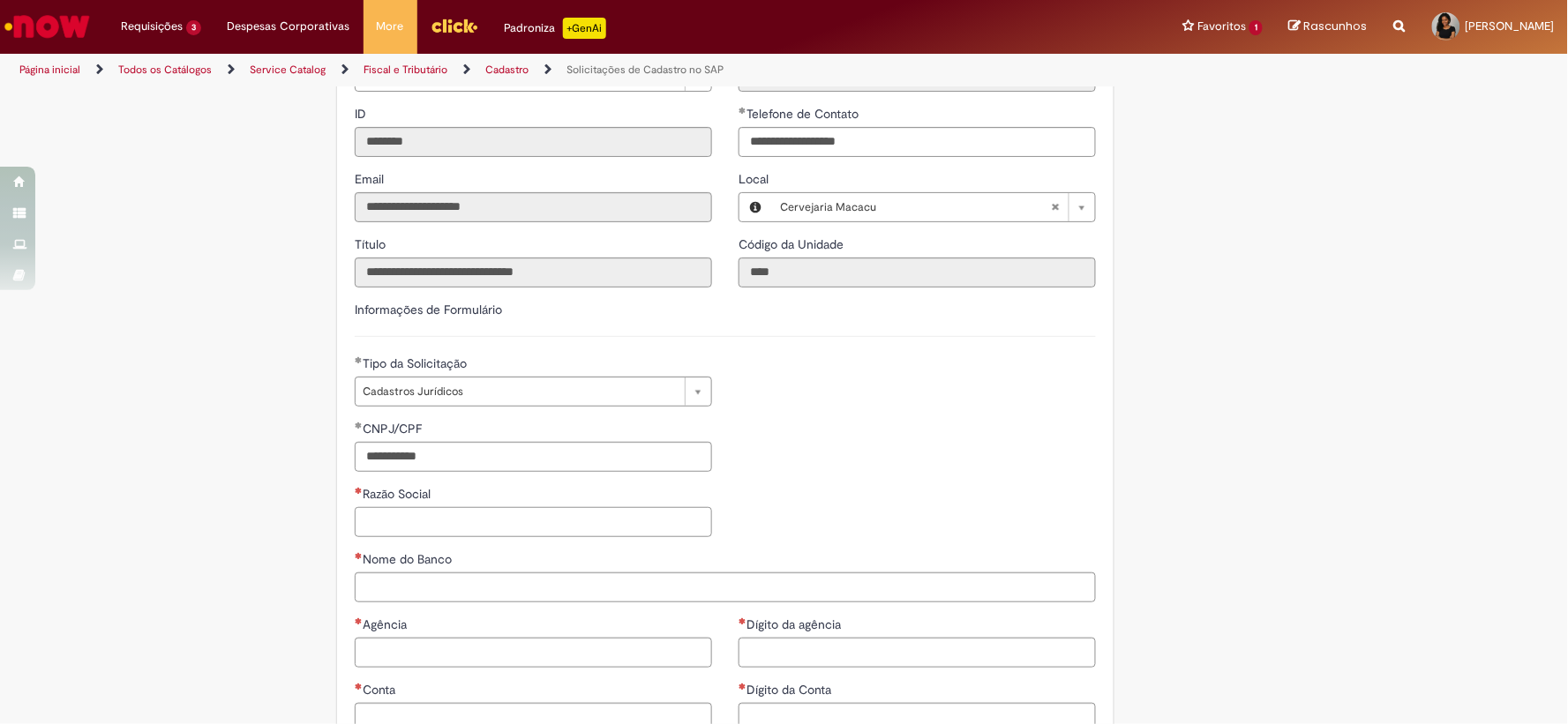 click on "Razão Social" at bounding box center [533, 522] 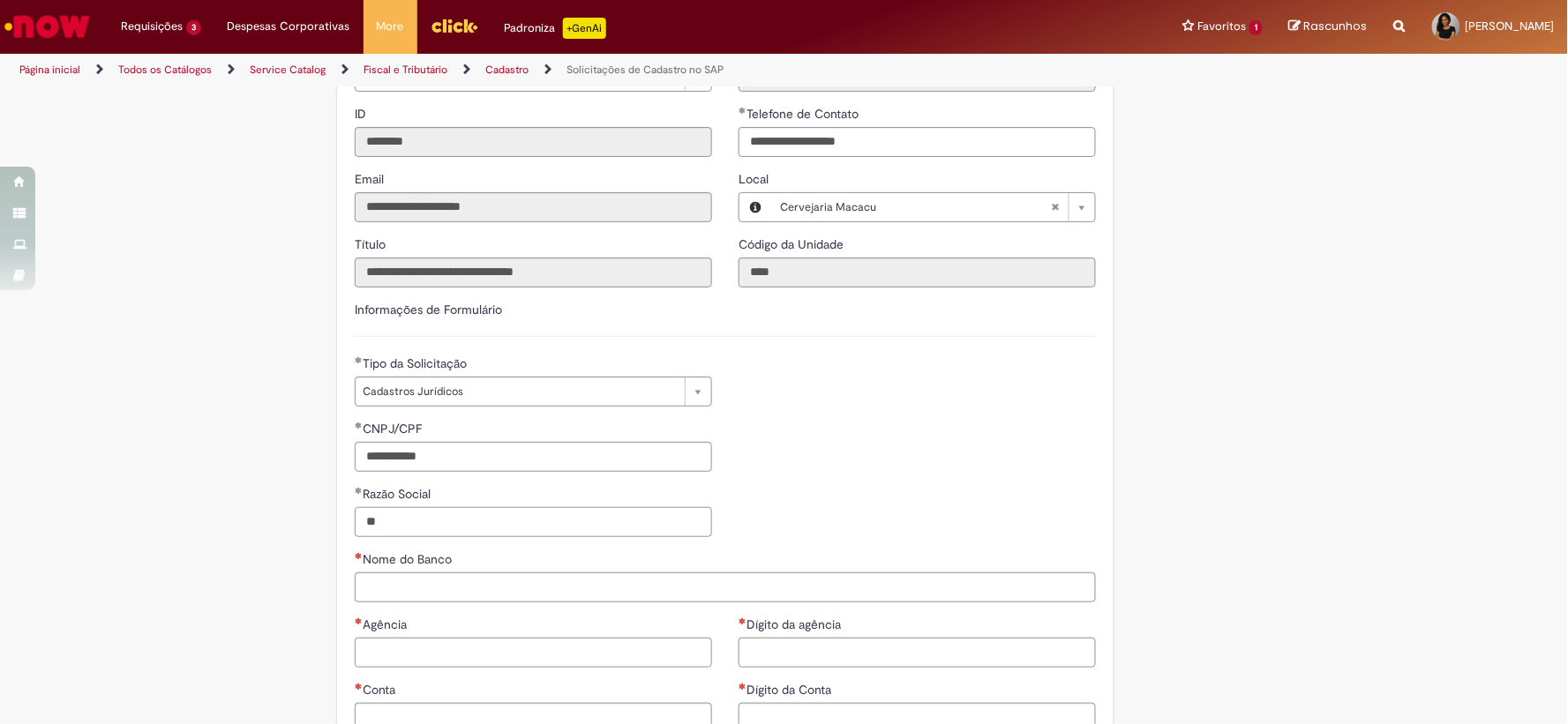 type on "*" 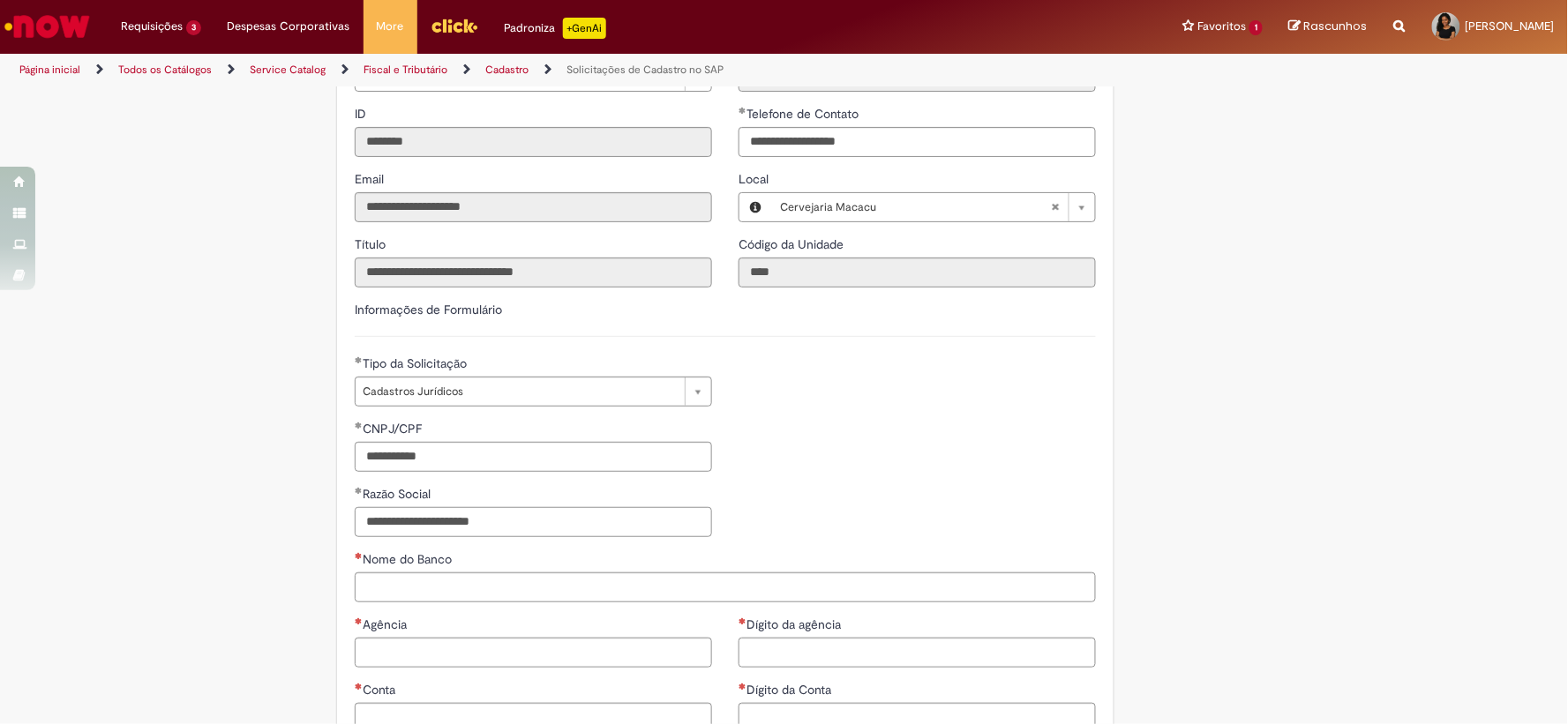 type on "**********" 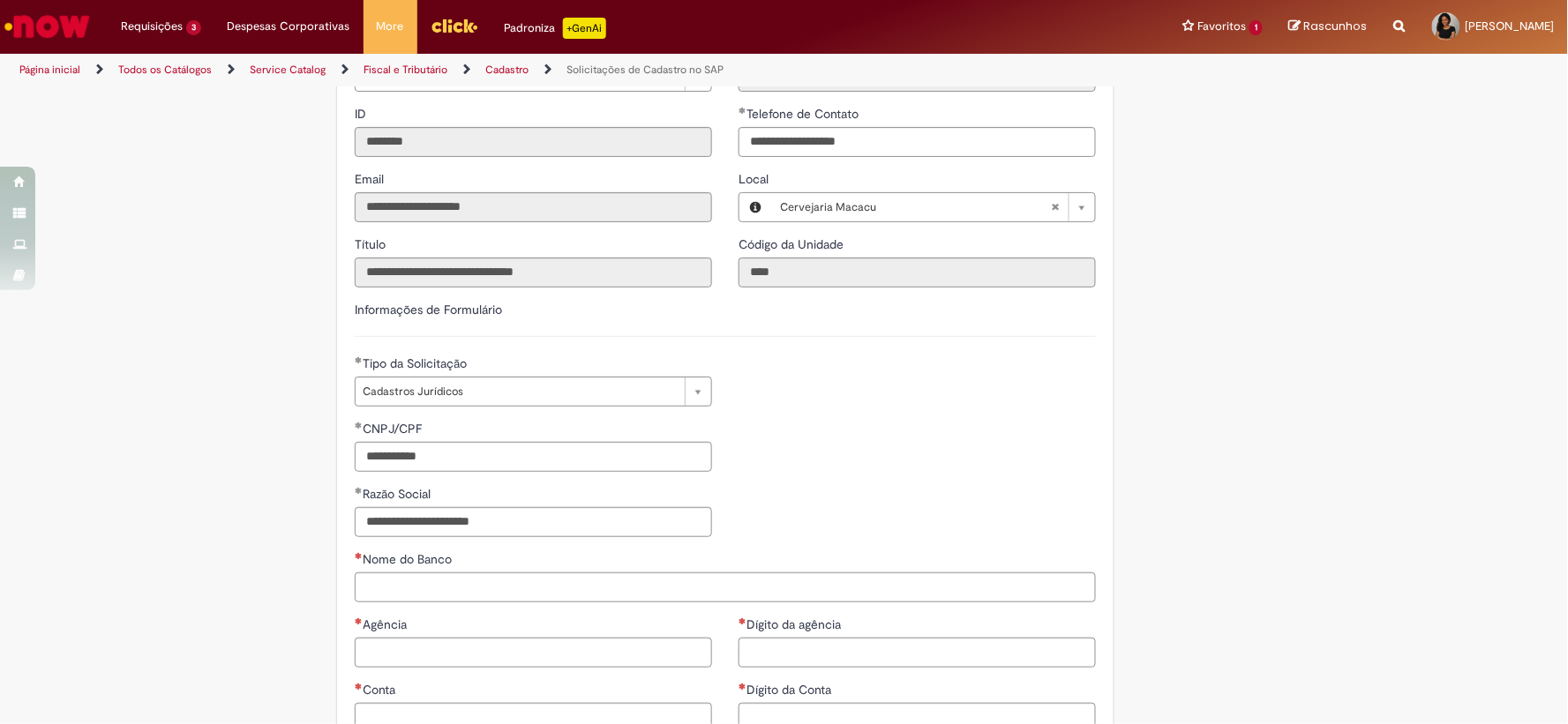 click on "**********" at bounding box center [725, 485] 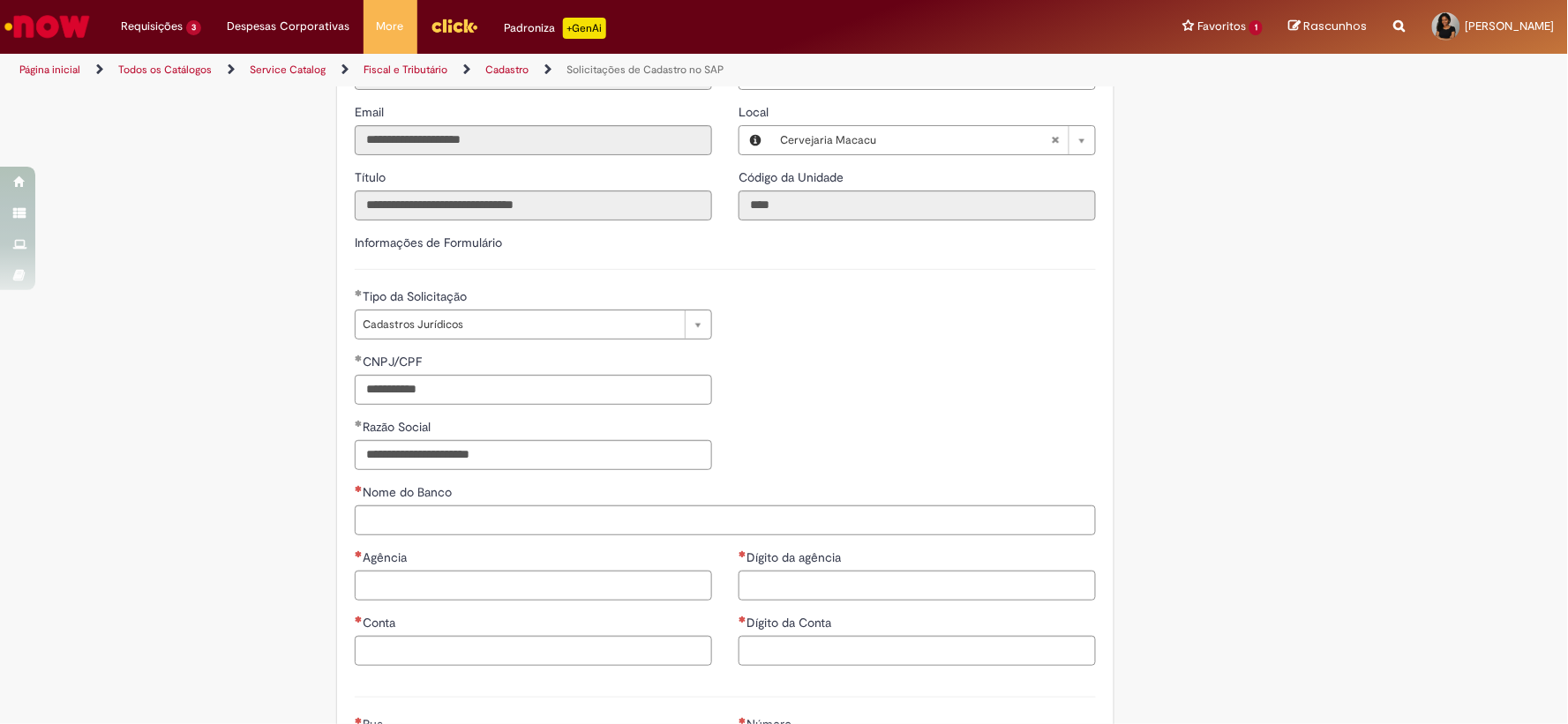 scroll, scrollTop: 0, scrollLeft: 0, axis: both 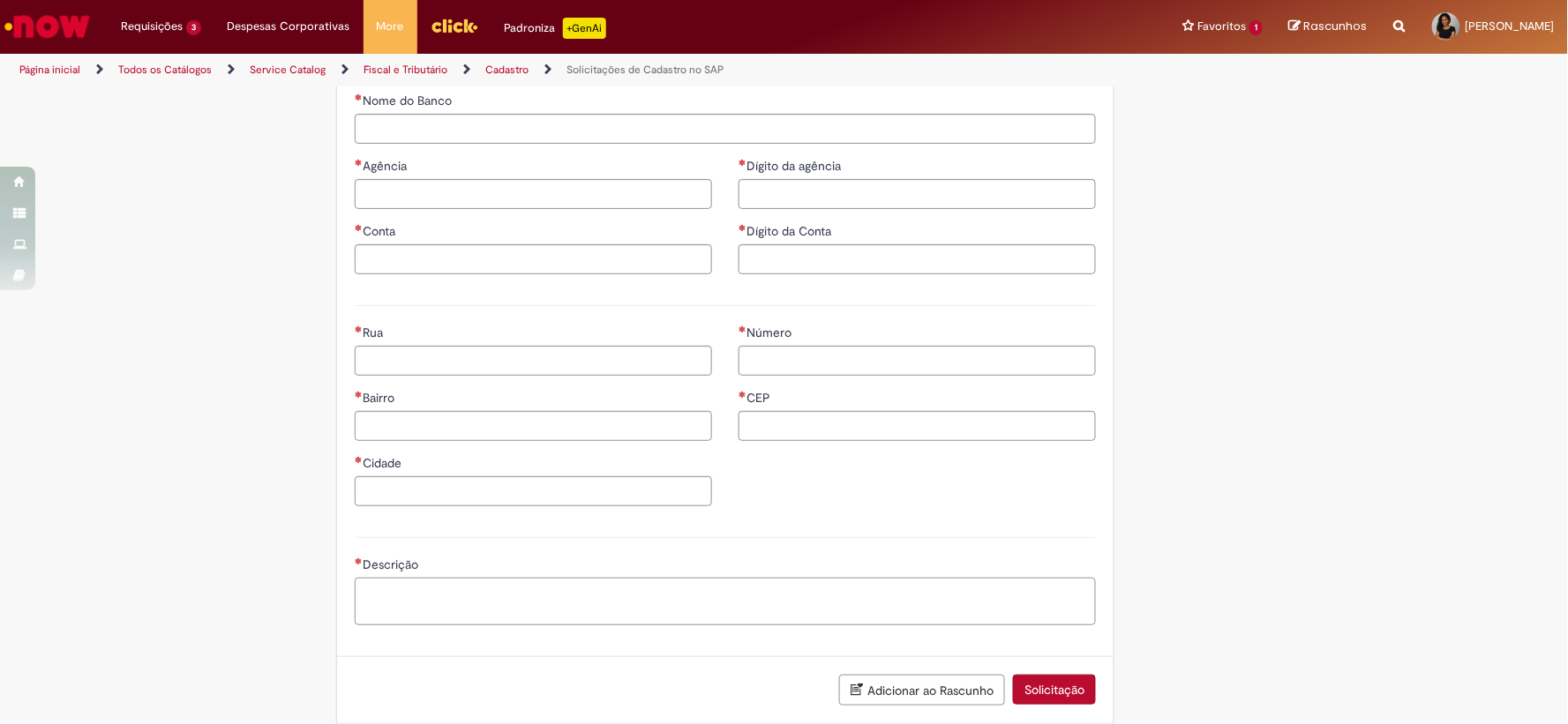 click on "Descrição" at bounding box center [725, 601] 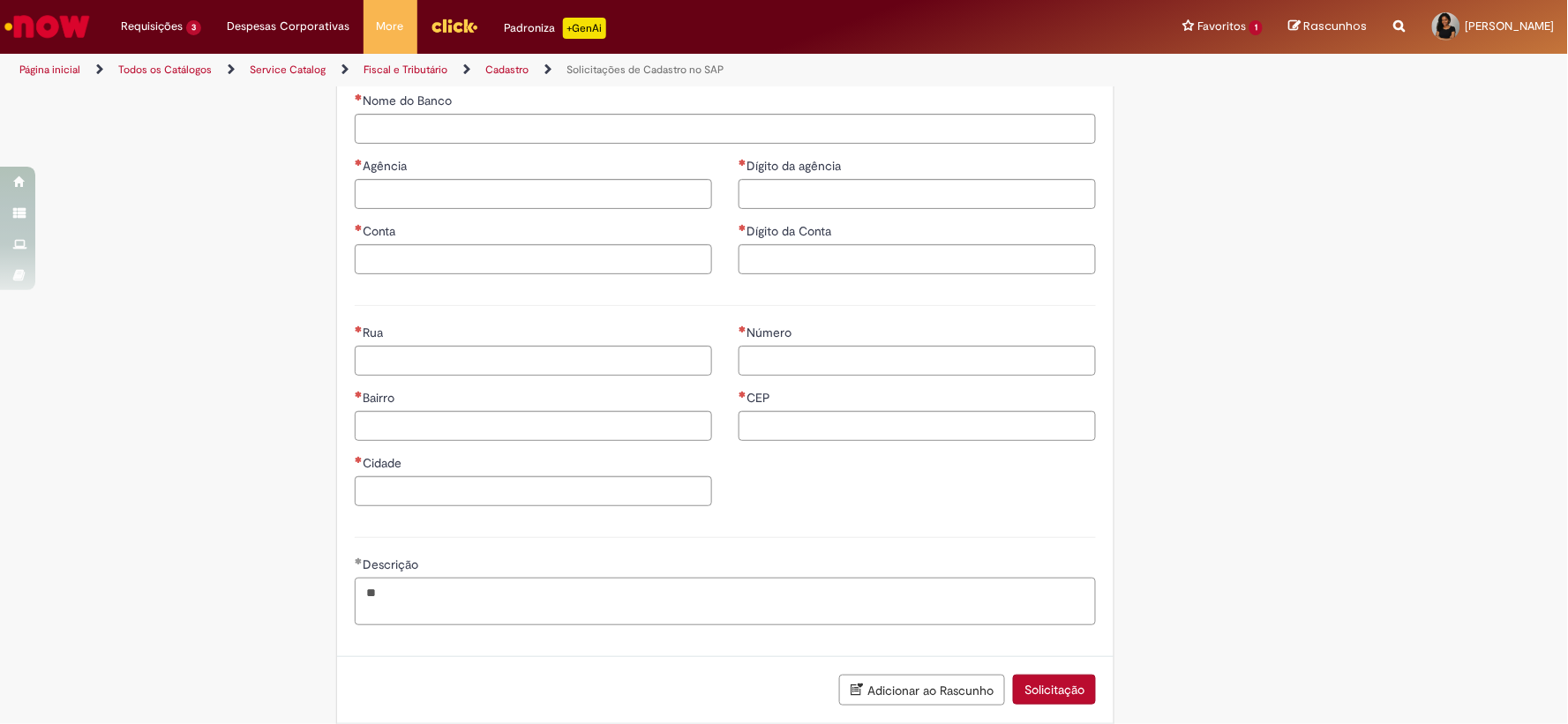 type on "*" 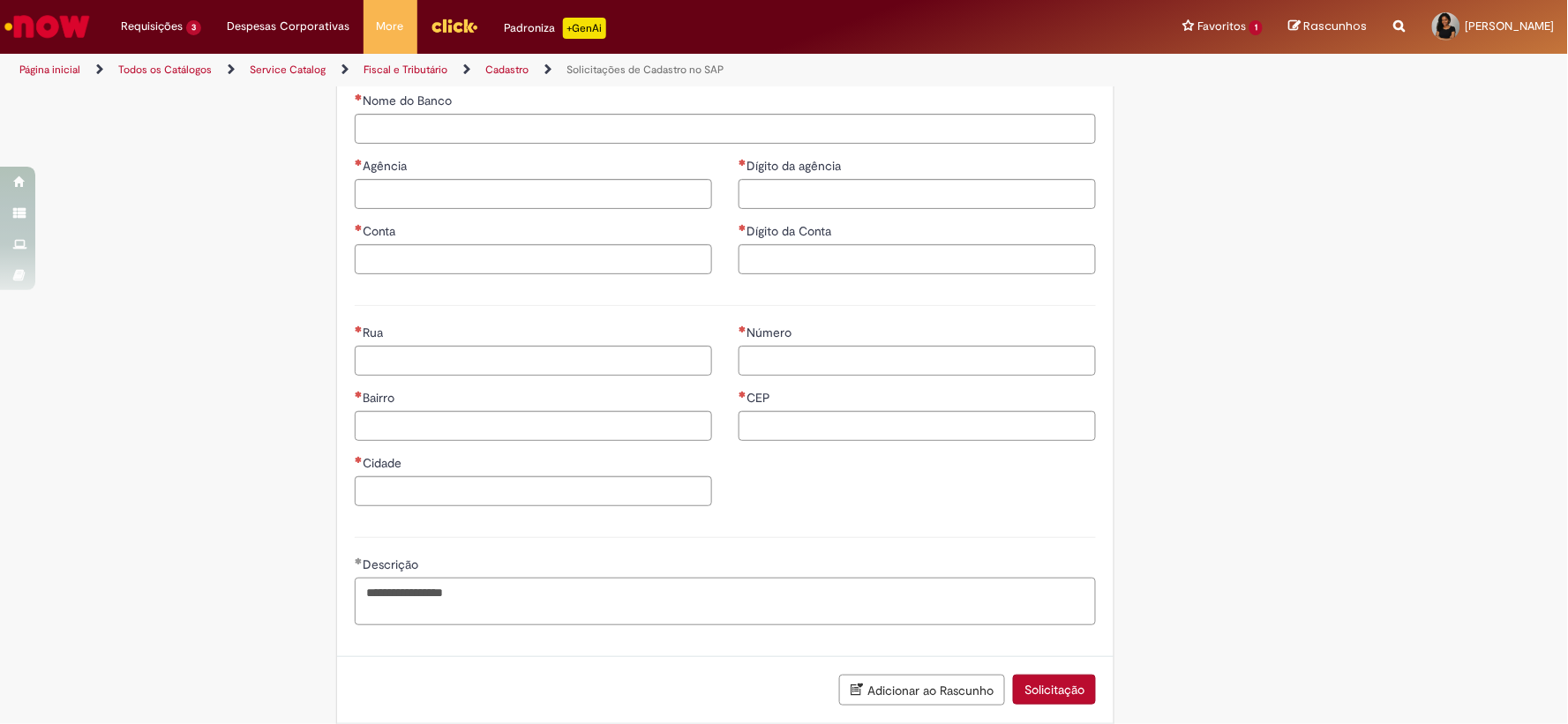 scroll, scrollTop: 668, scrollLeft: 0, axis: vertical 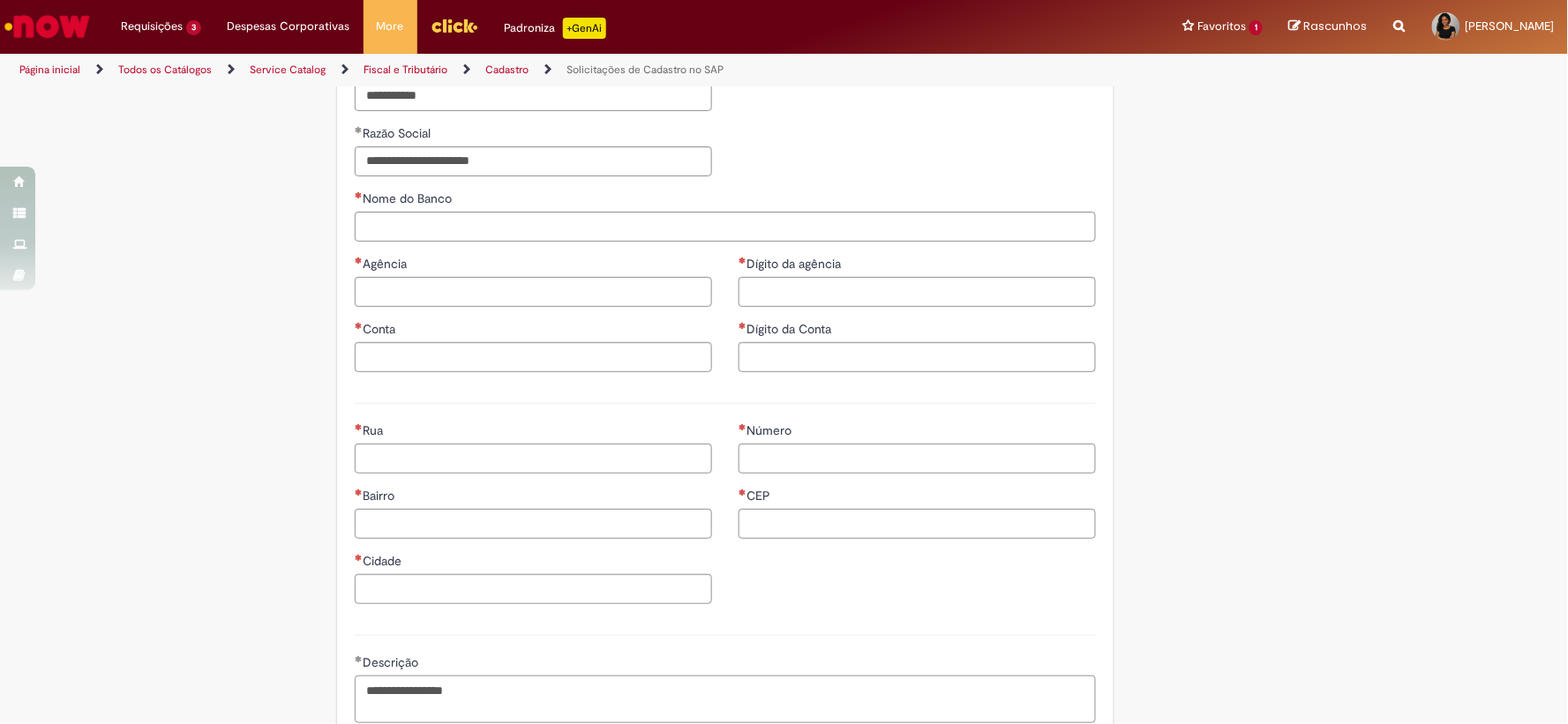 type on "**********" 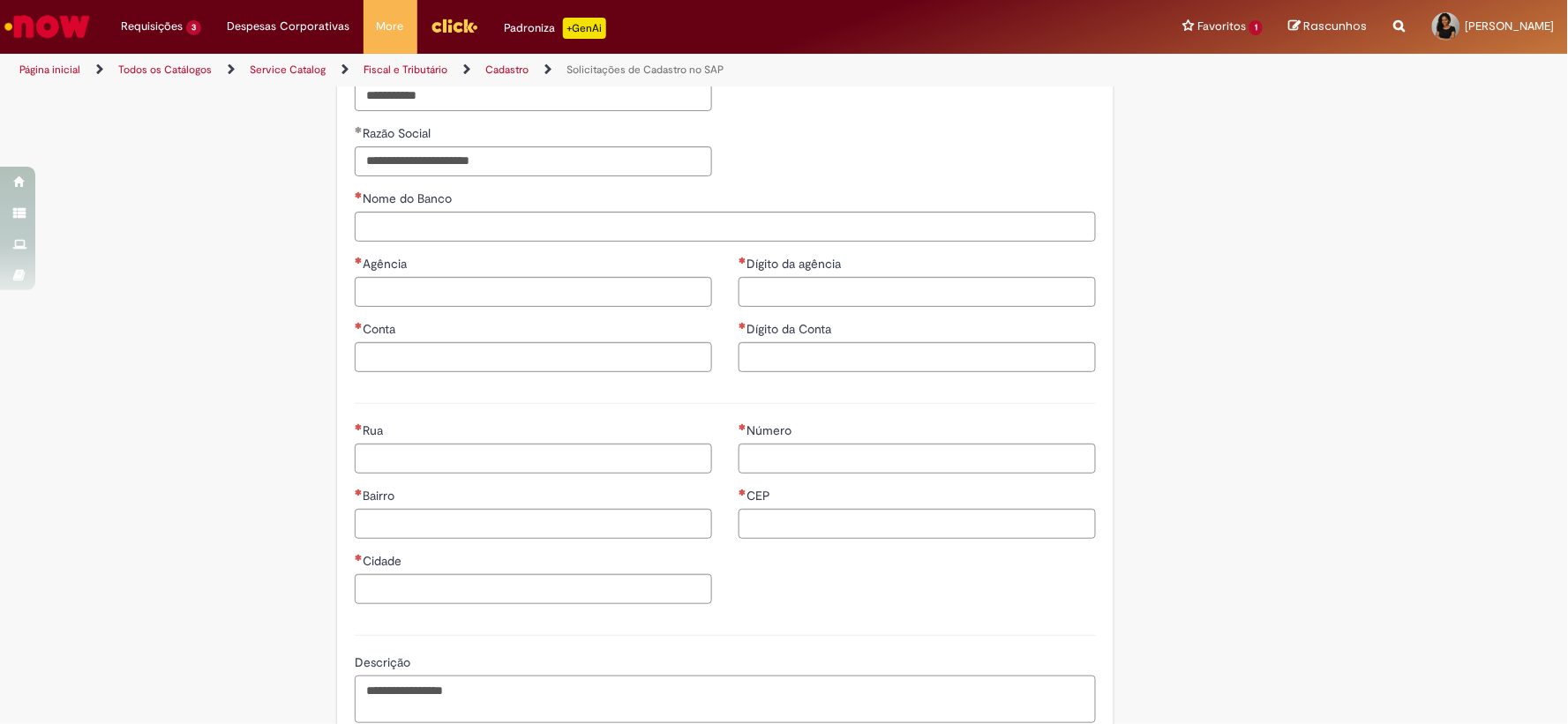 scroll, scrollTop: 570, scrollLeft: 0, axis: vertical 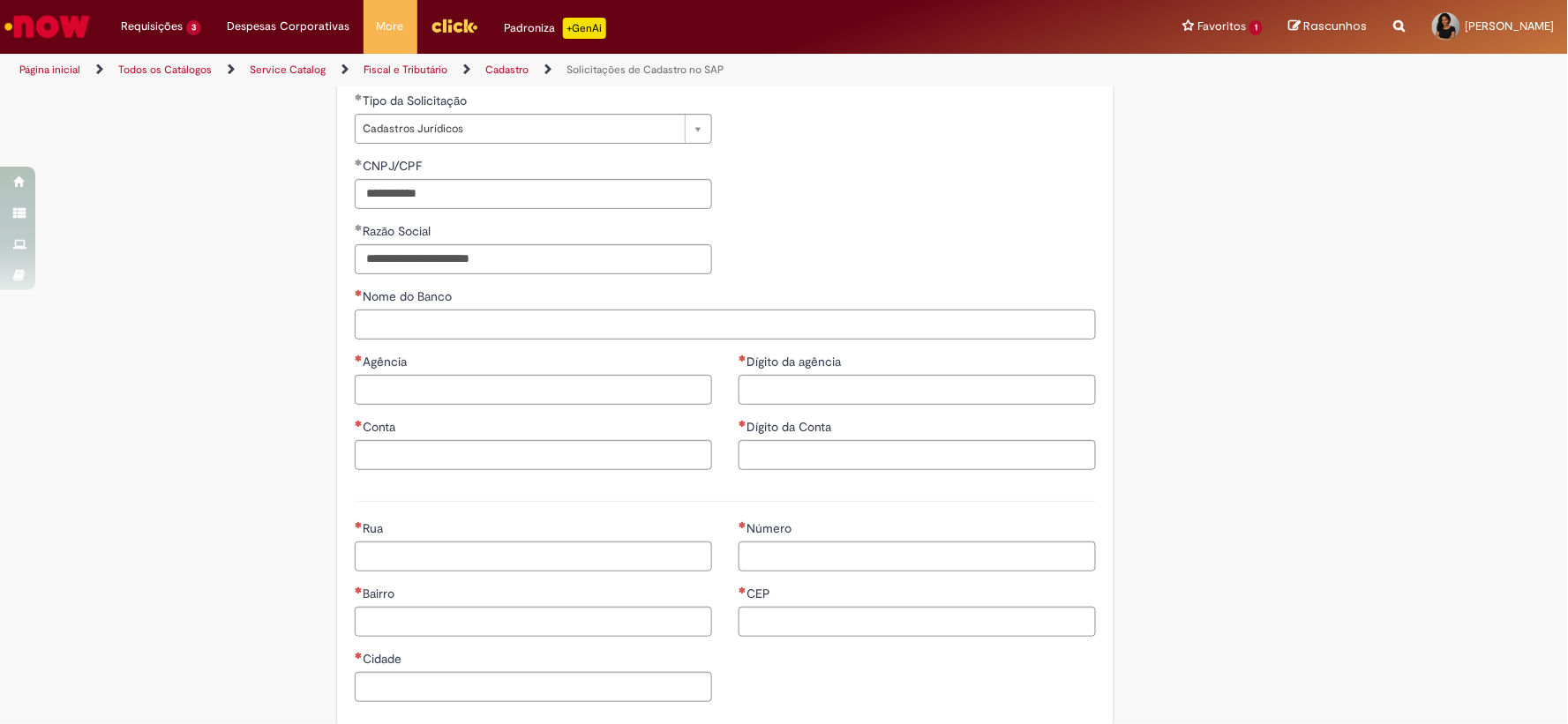 click on "Nome do Banco" at bounding box center (725, 325) 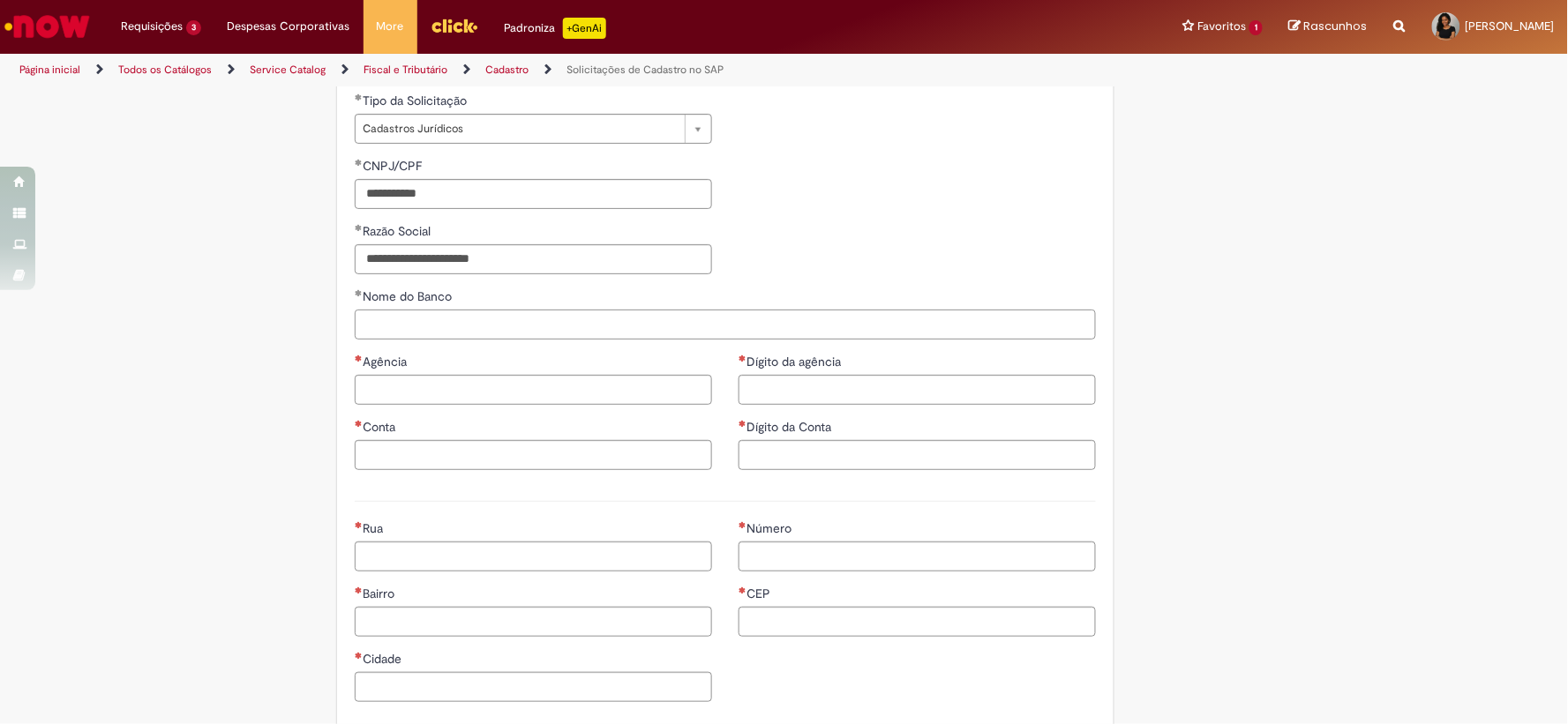 type on "*" 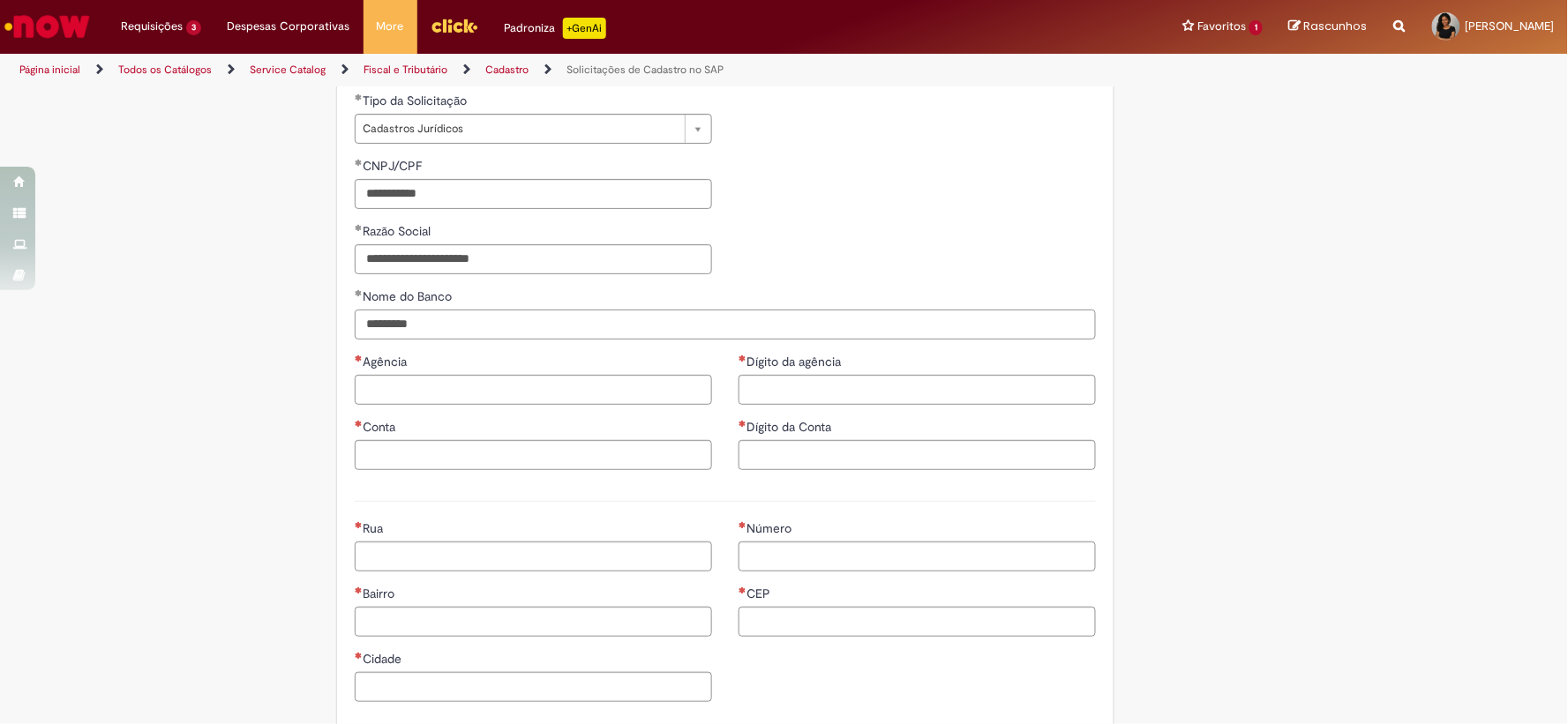 type on "*********" 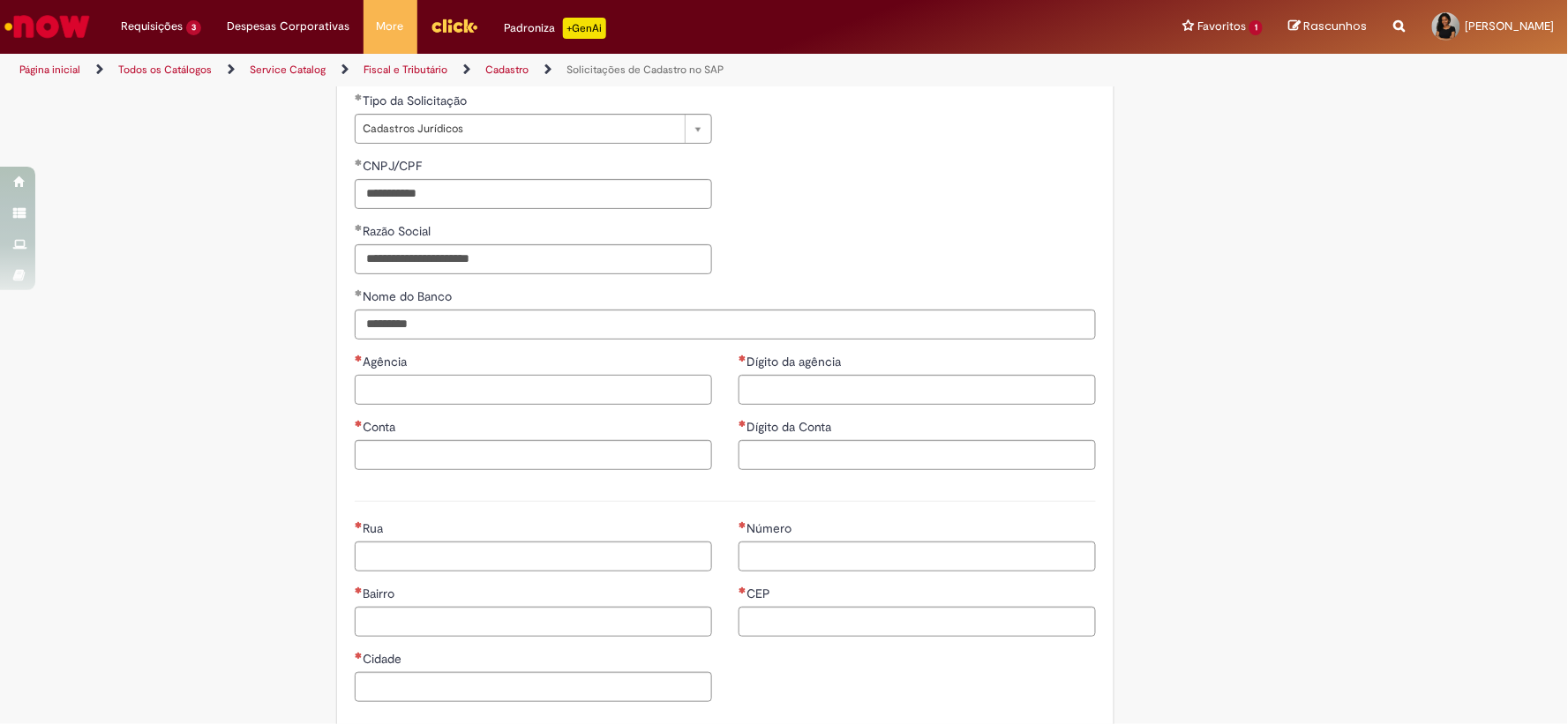 click on "Agência" at bounding box center (533, 390) 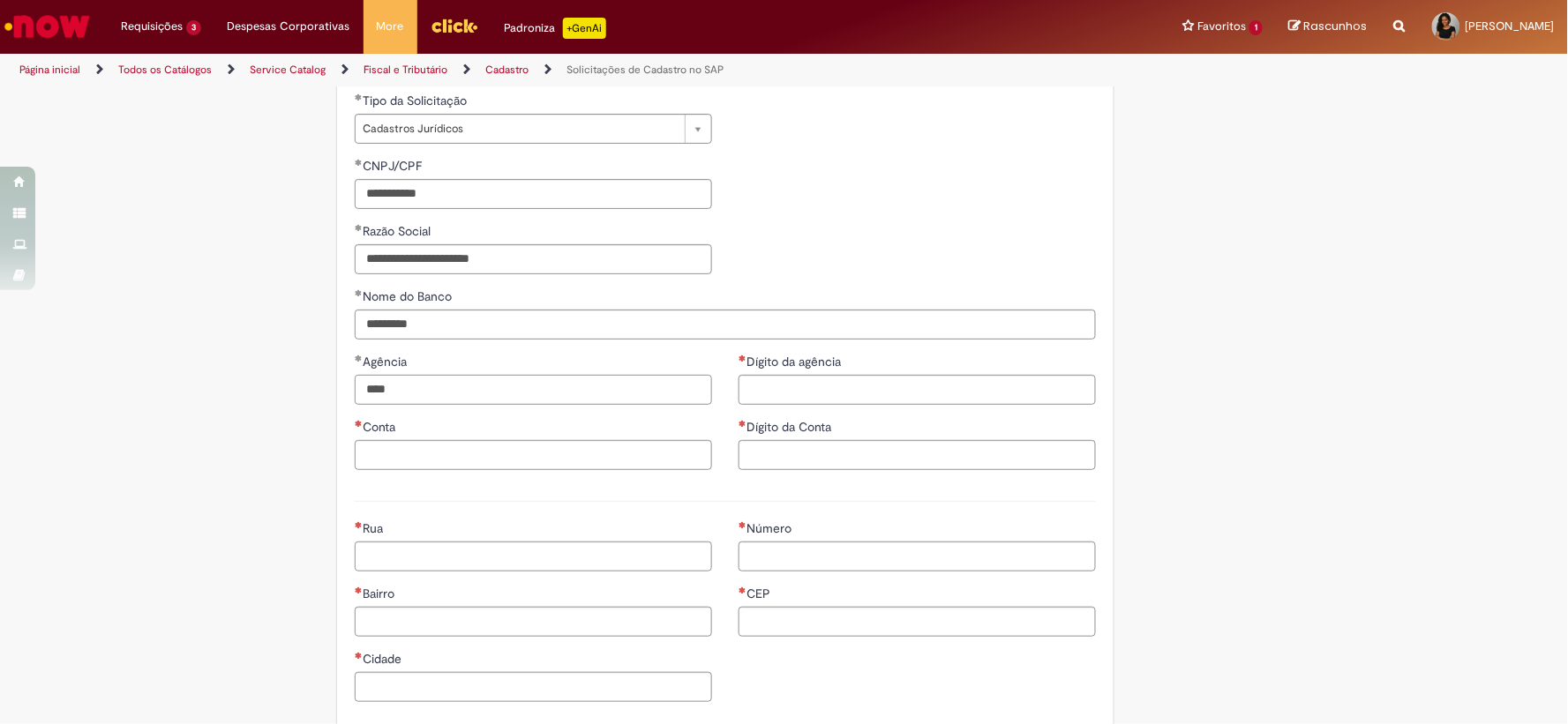 type on "****" 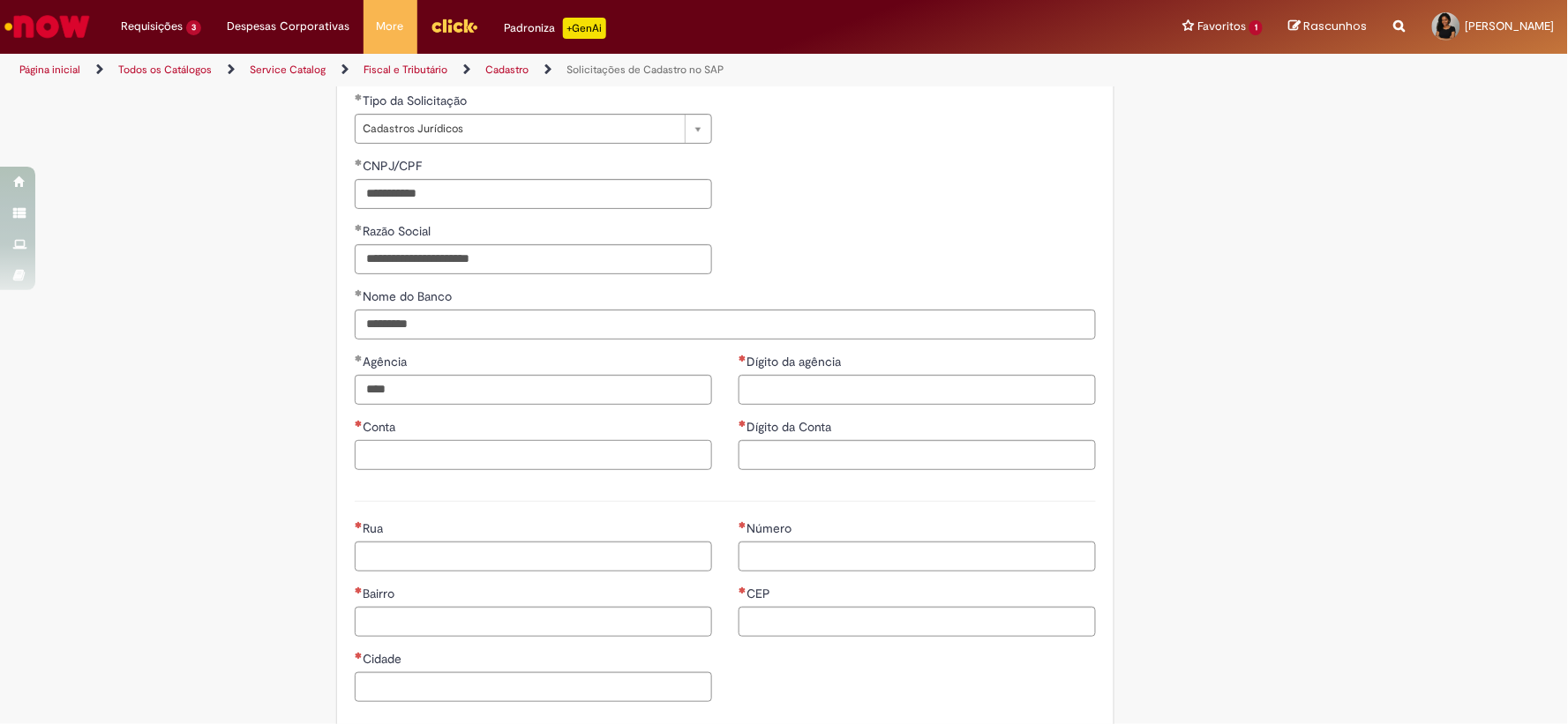 click on "Conta" at bounding box center [533, 455] 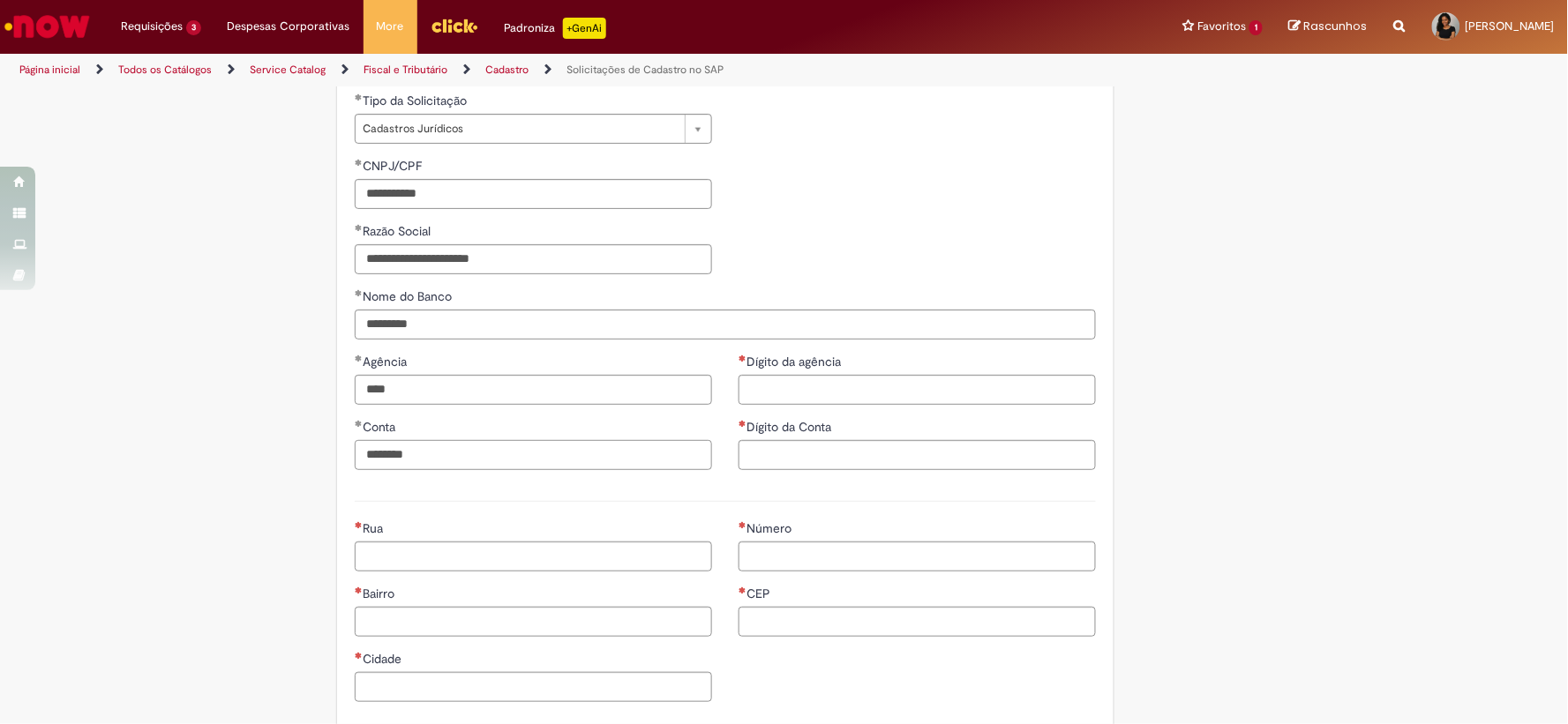 type on "********" 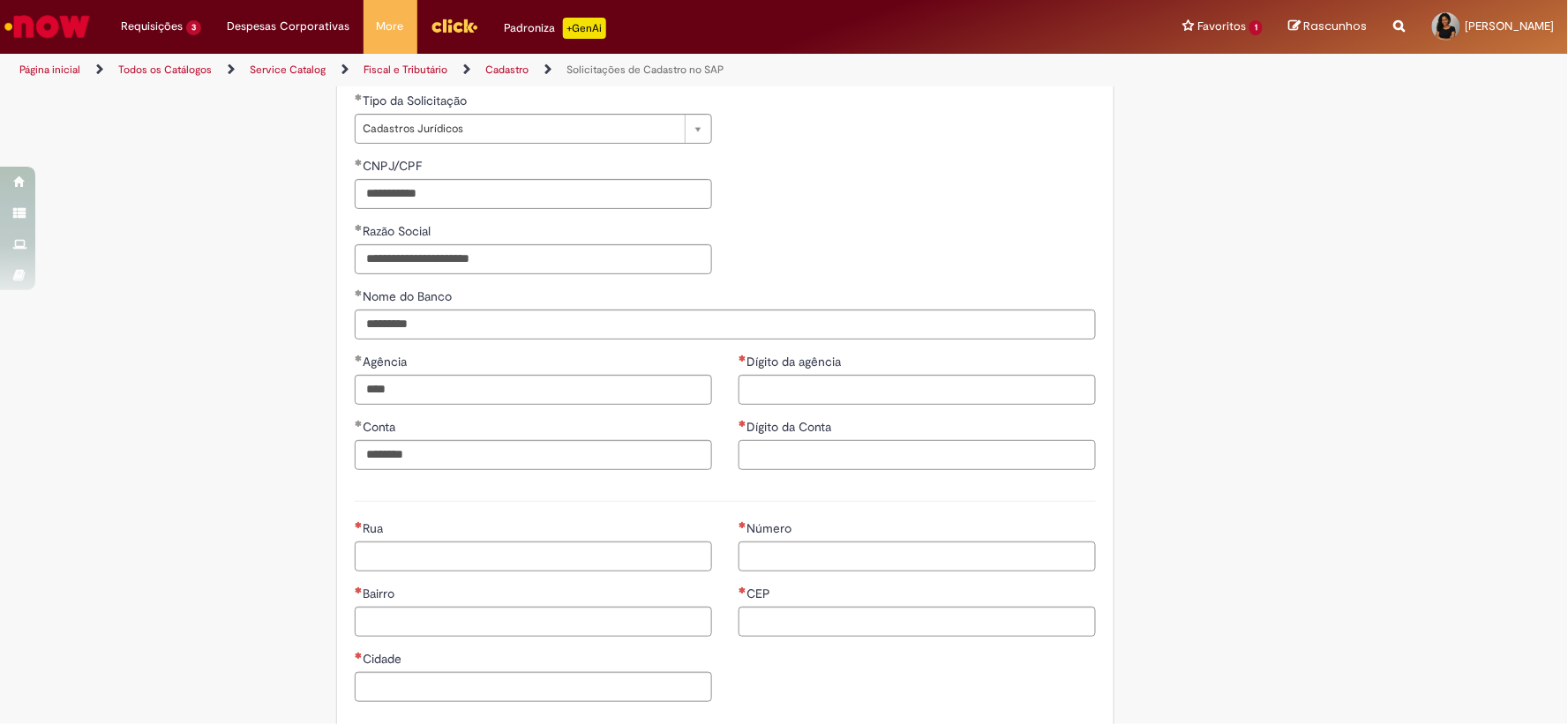 click on "Dígito da Conta" at bounding box center [917, 455] 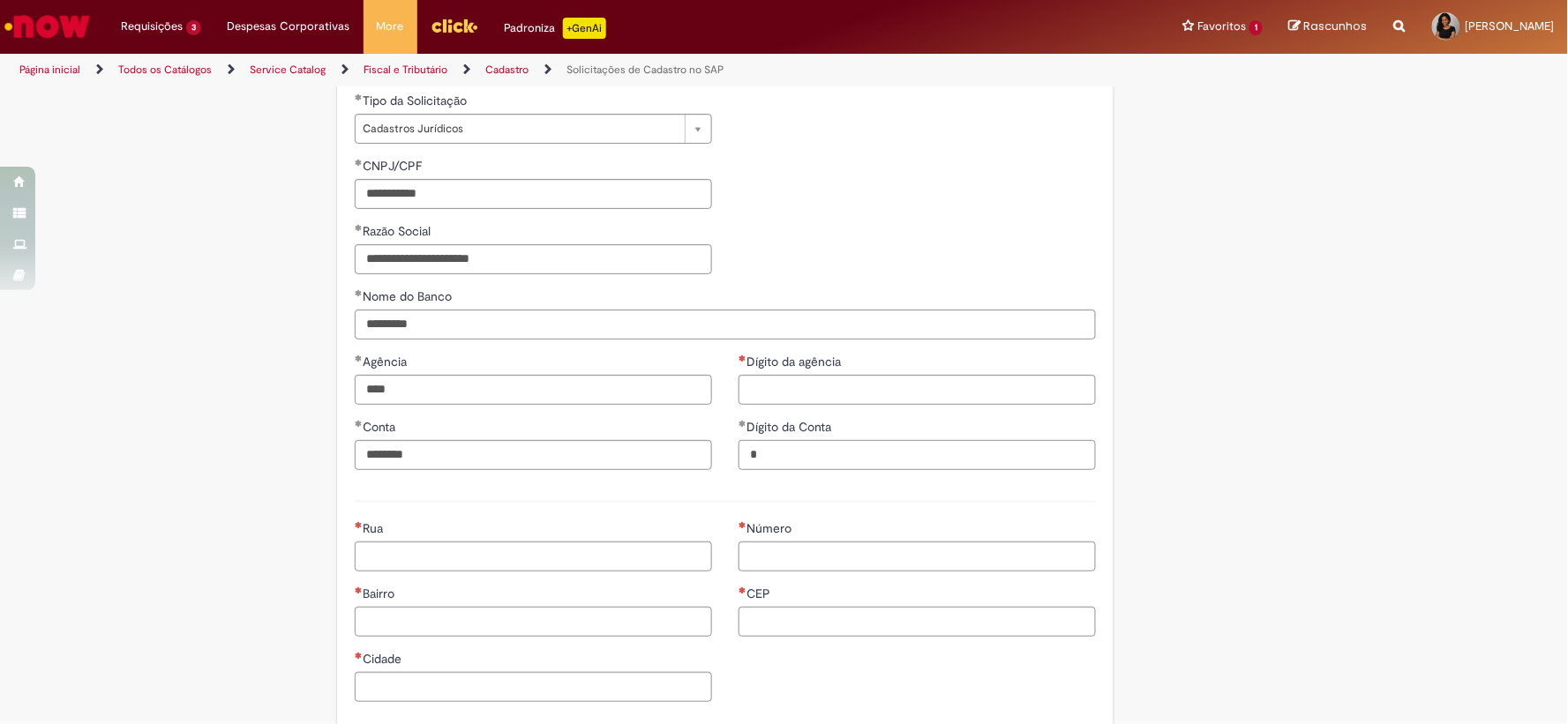 type on "*" 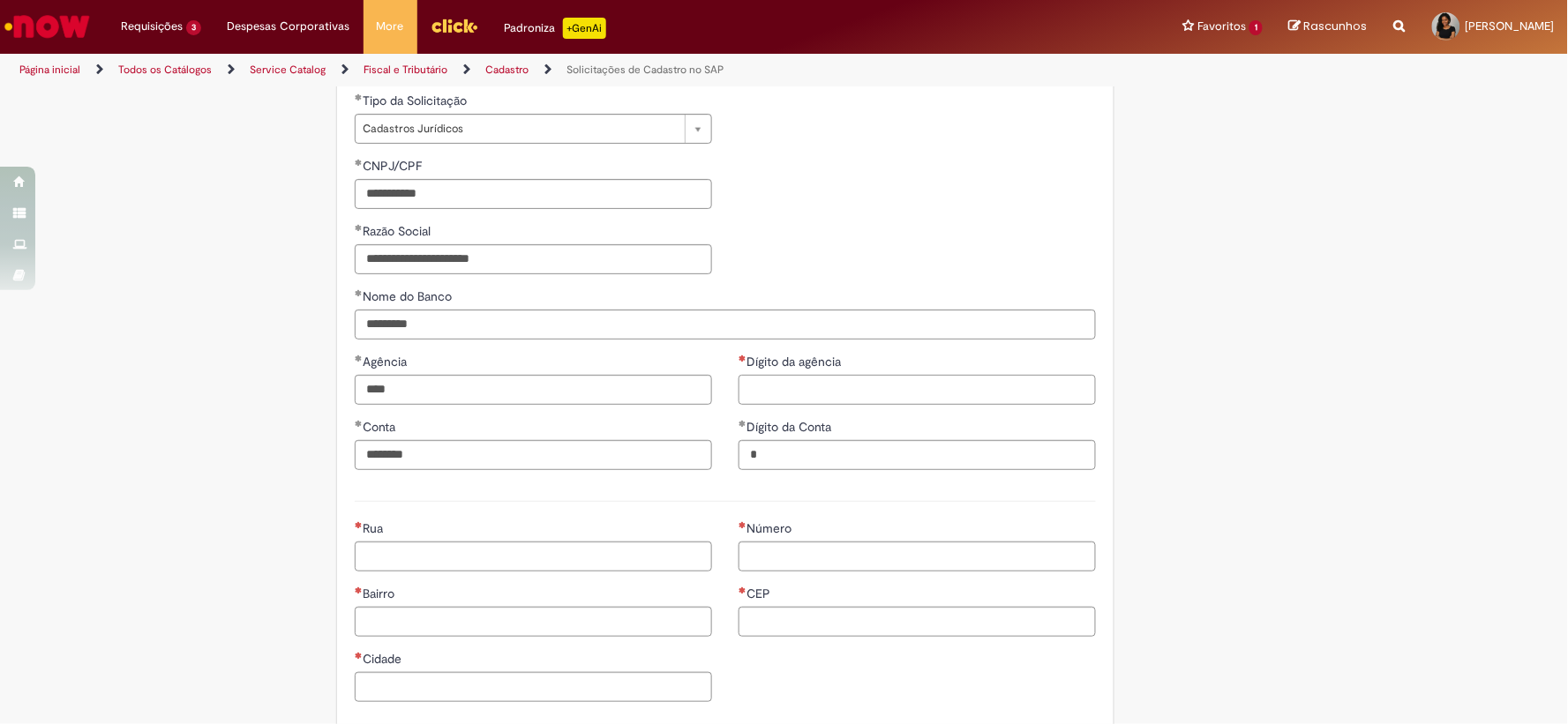 click on "Dígito da agência" at bounding box center [917, 390] 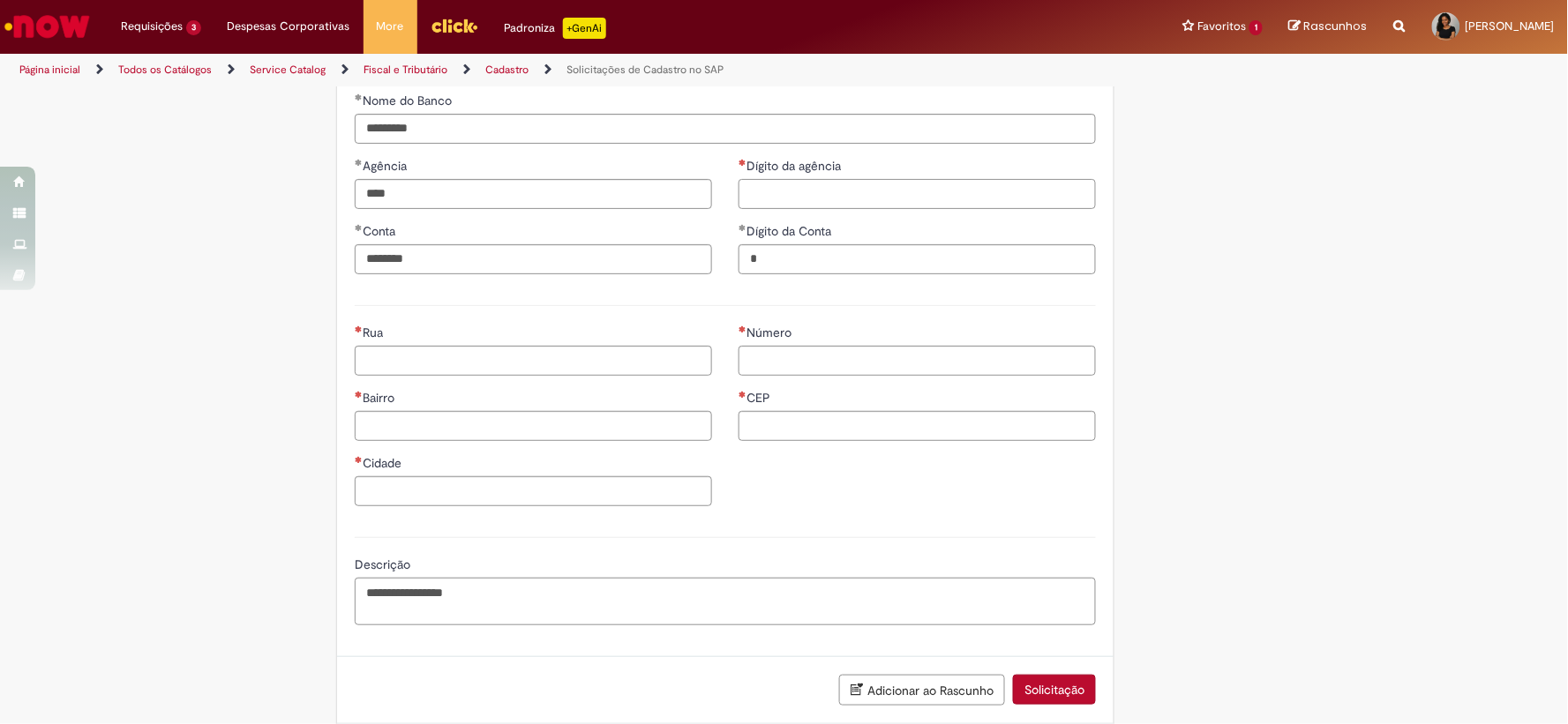 scroll, scrollTop: 864, scrollLeft: 0, axis: vertical 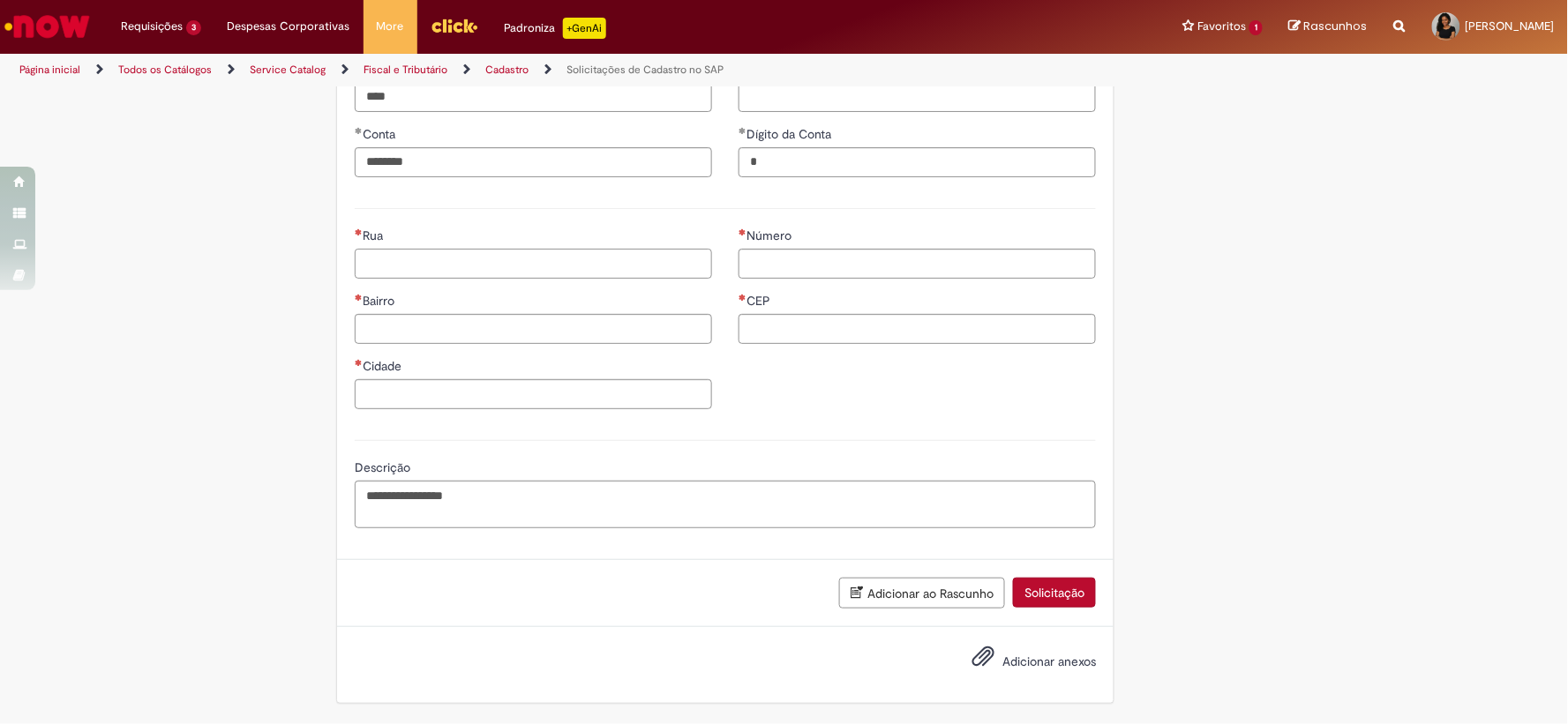 click on "Rua" at bounding box center [533, 264] 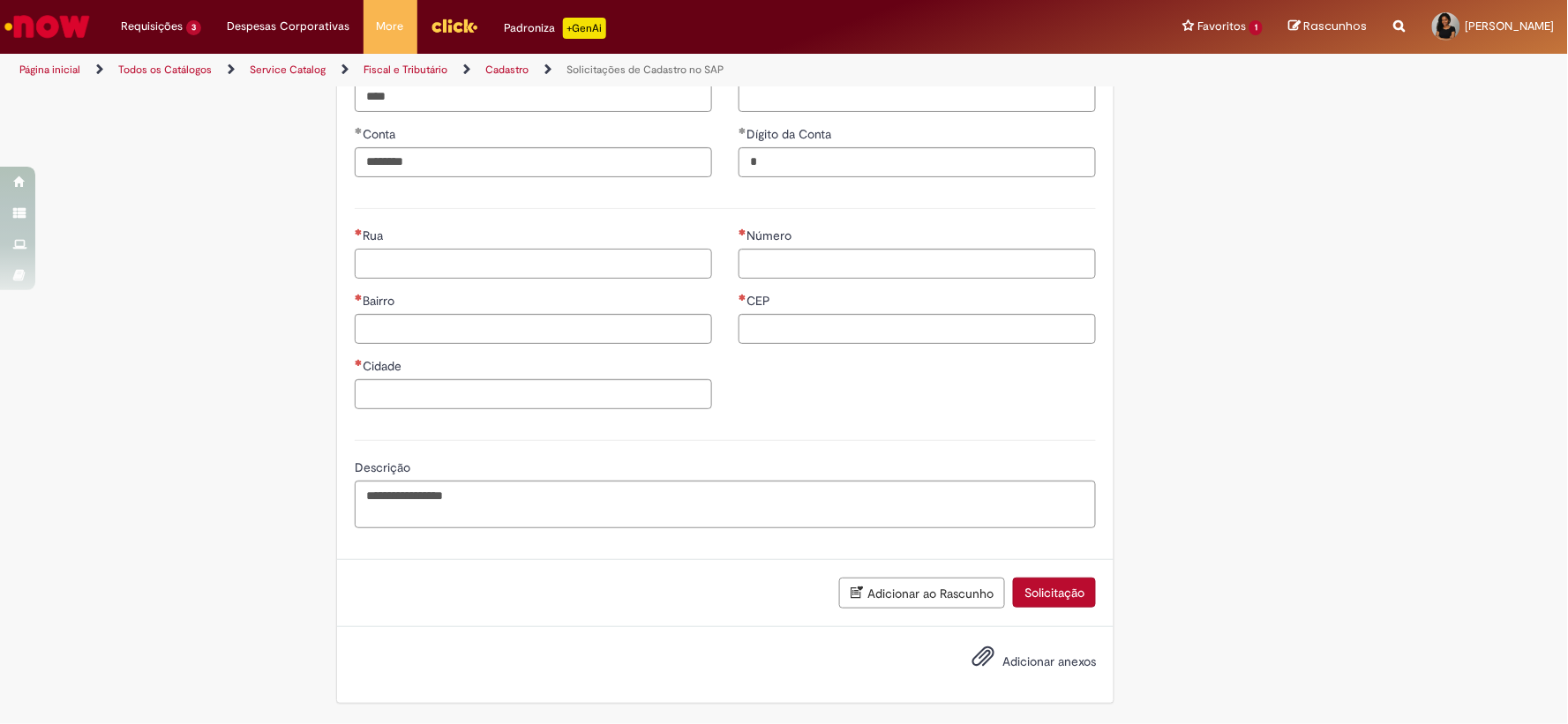 scroll, scrollTop: 668, scrollLeft: 0, axis: vertical 